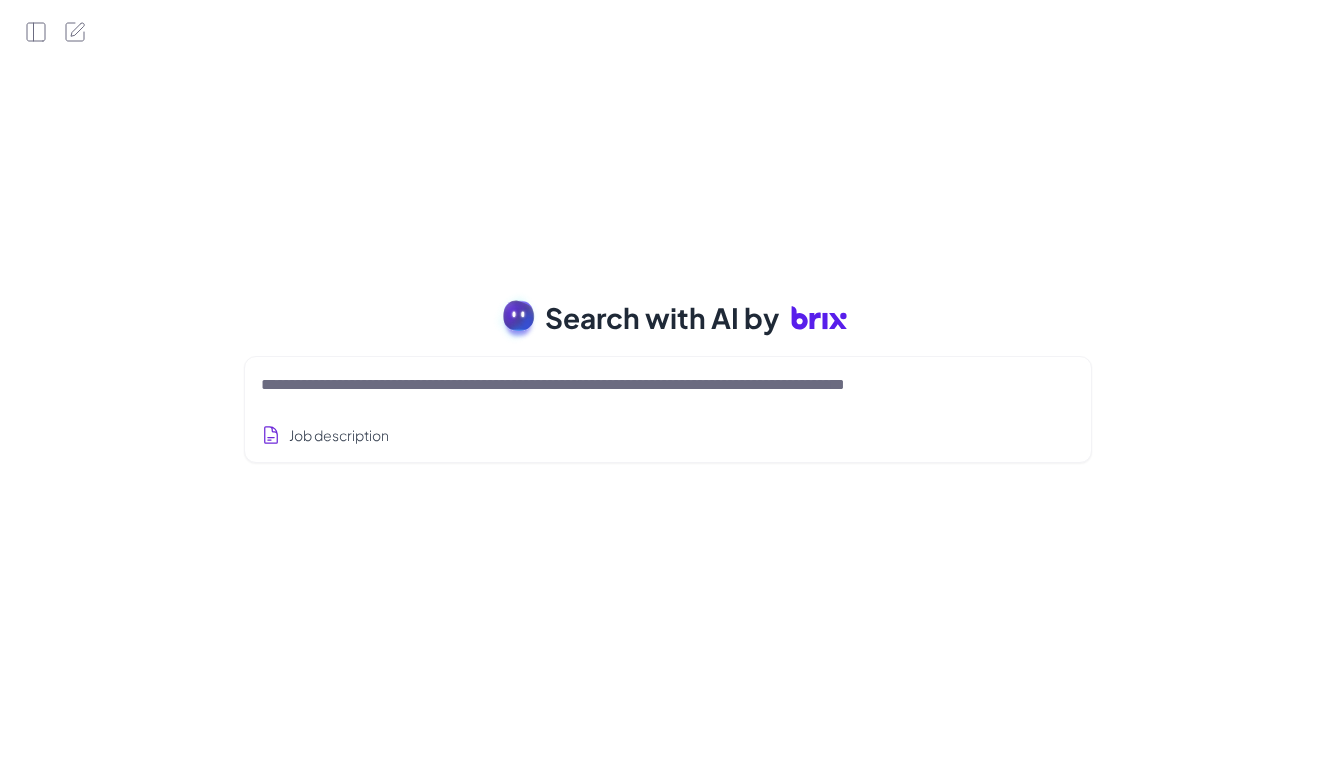 scroll, scrollTop: 0, scrollLeft: 0, axis: both 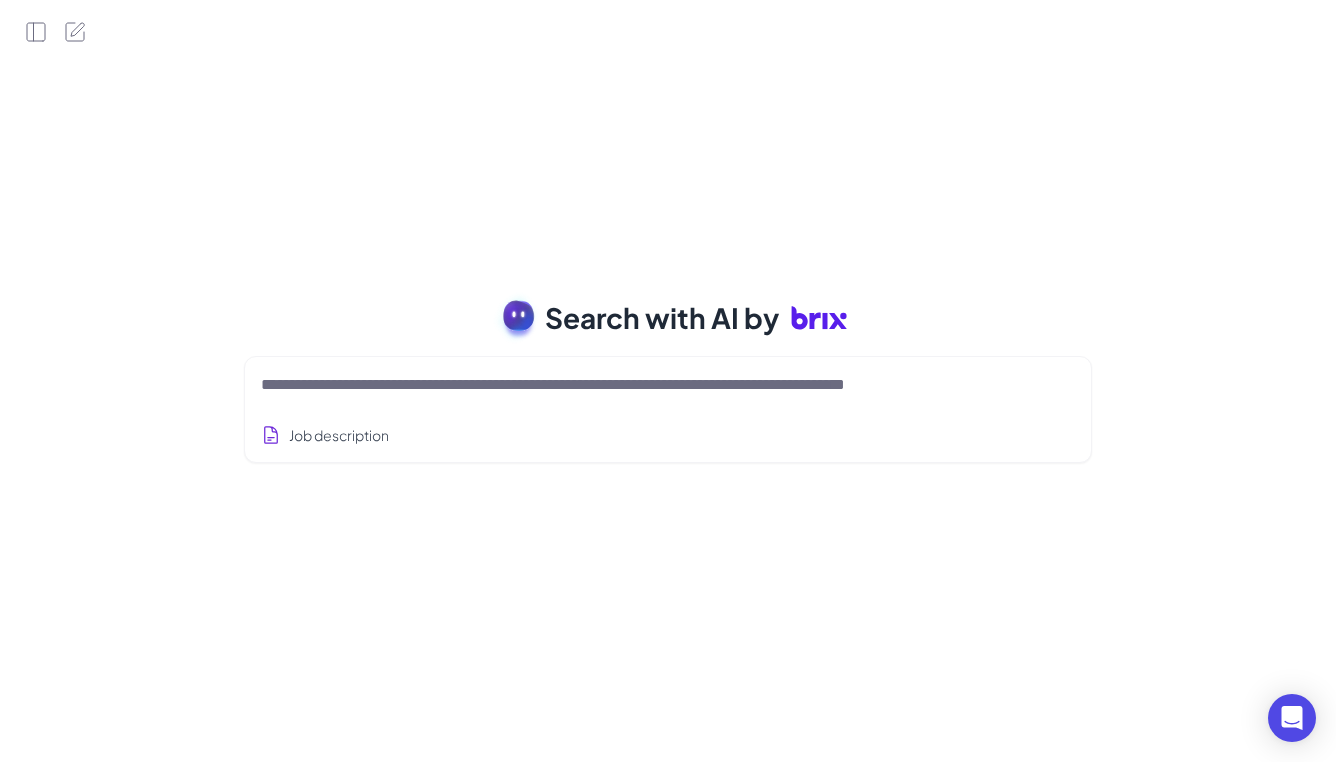 click at bounding box center (668, 385) 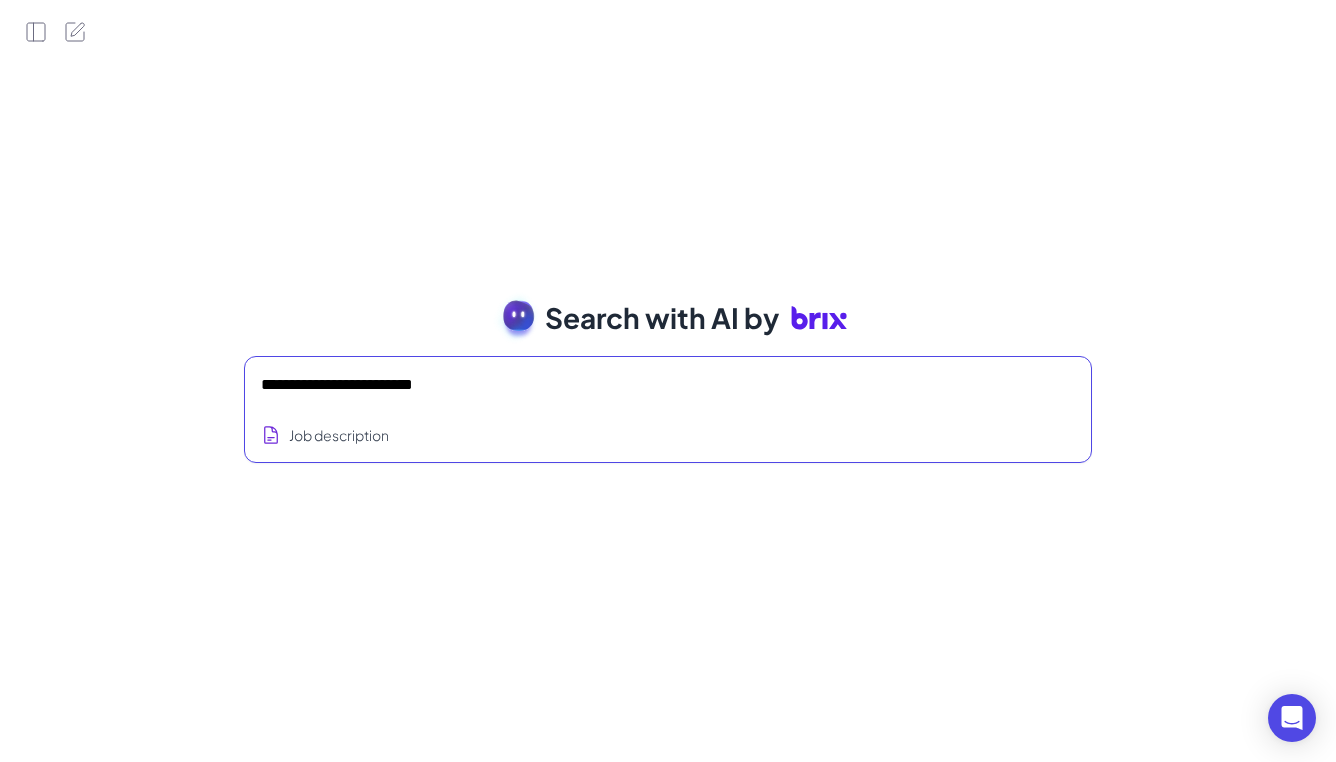 type on "**********" 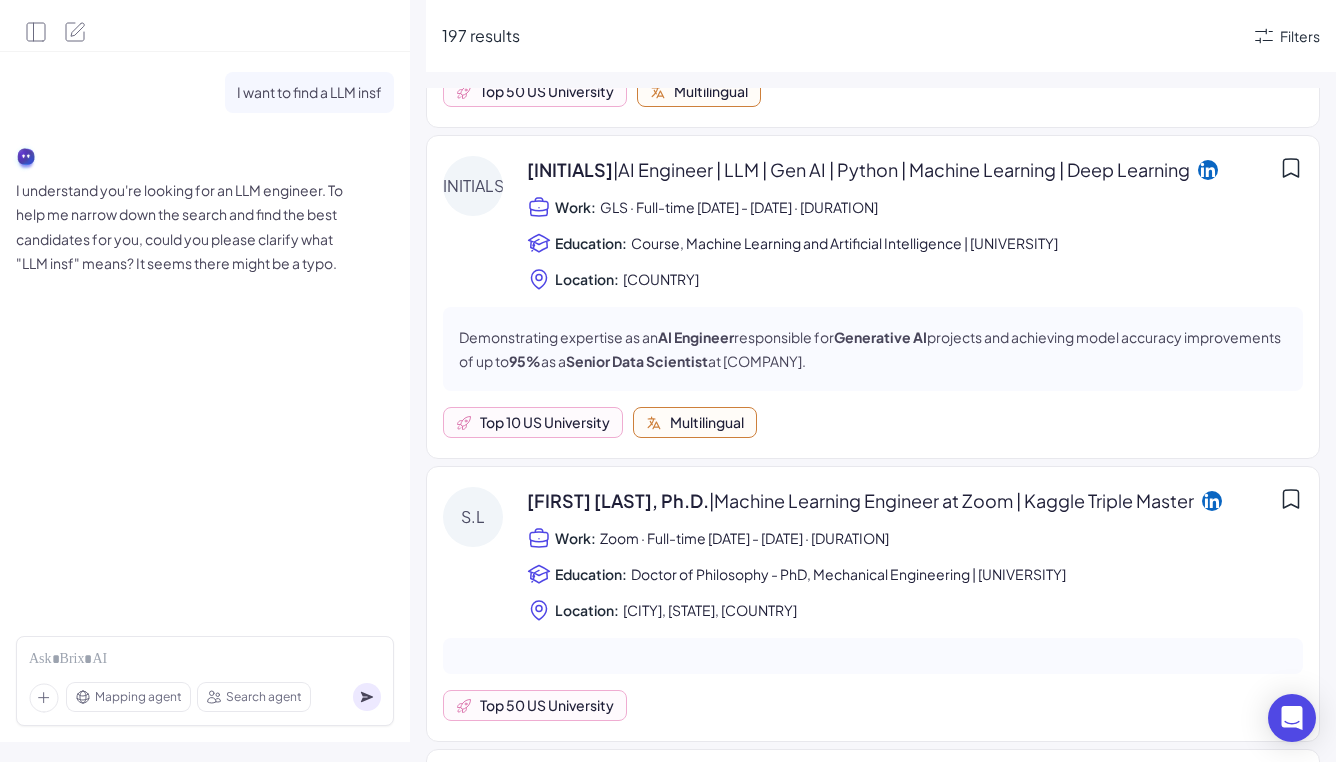 scroll, scrollTop: 0, scrollLeft: 0, axis: both 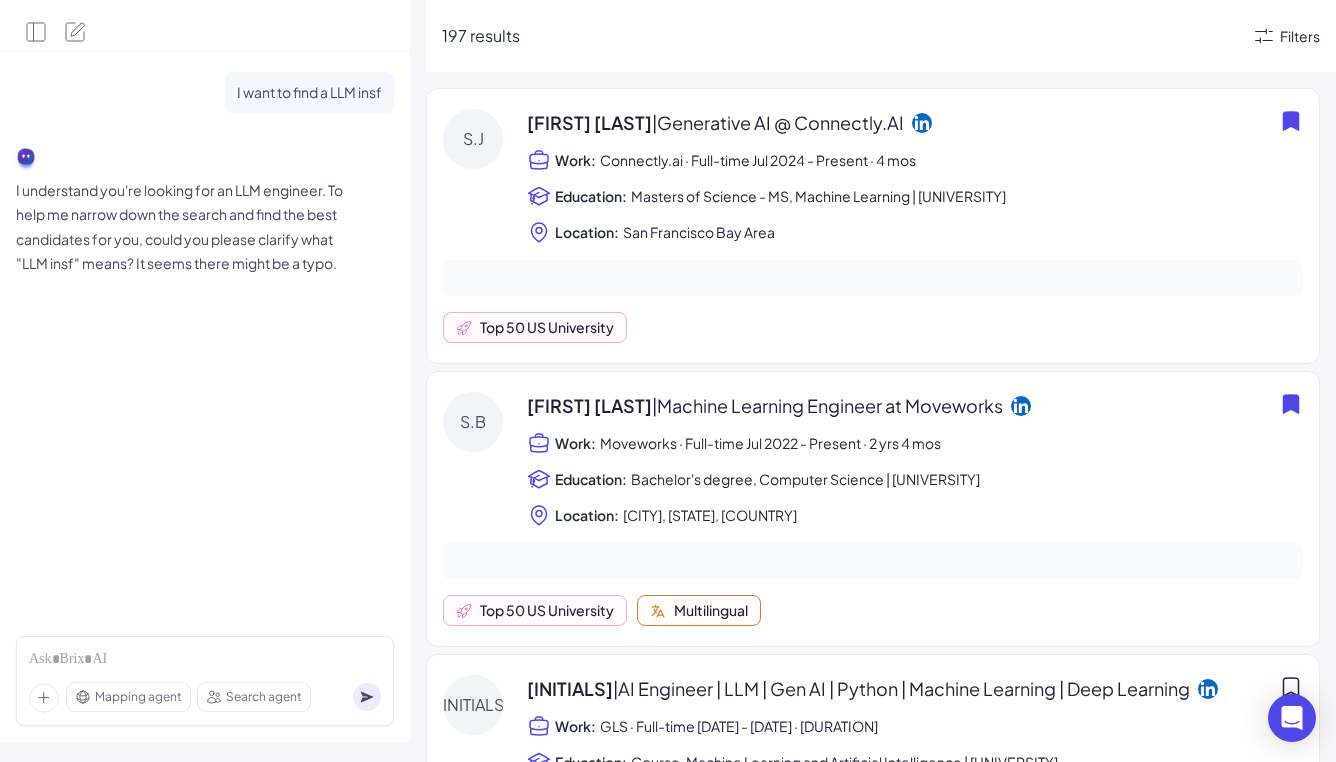 click on "Filters" at bounding box center (1300, 36) 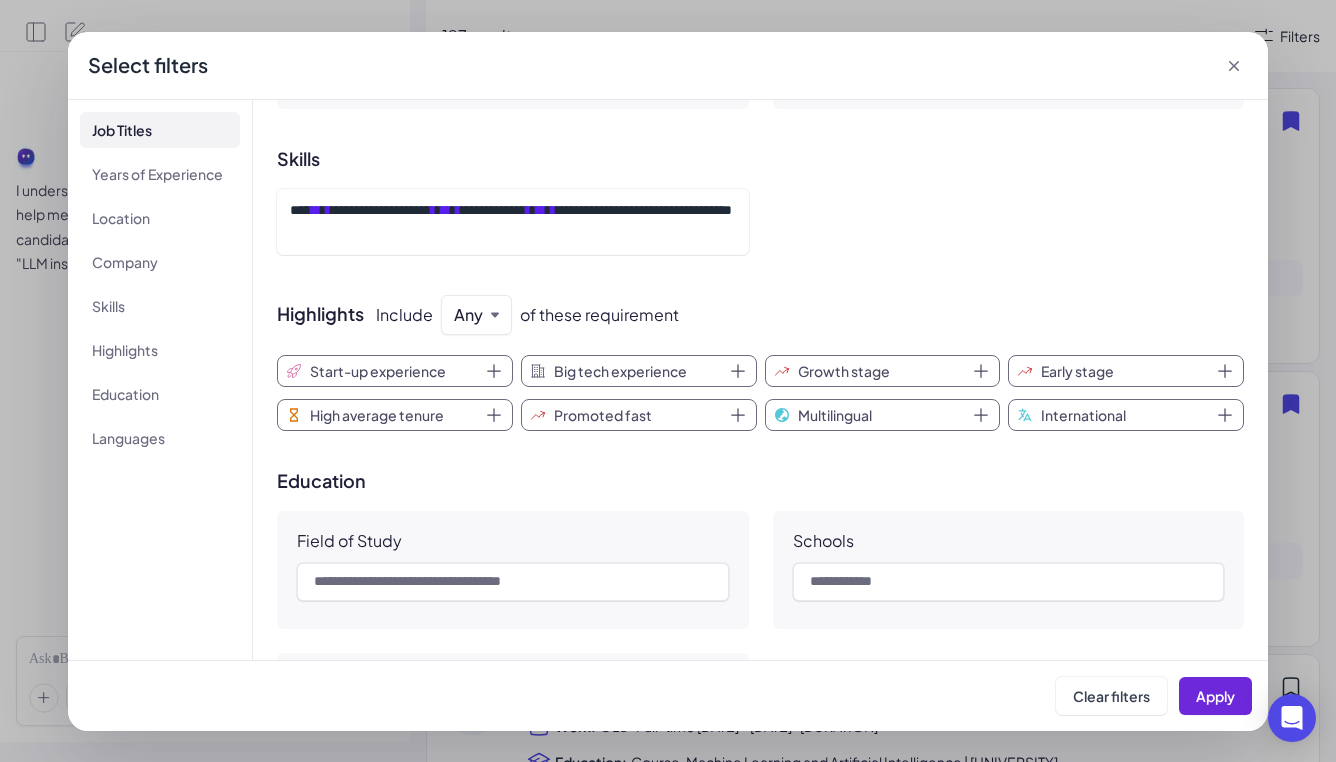 scroll, scrollTop: 1288, scrollLeft: 0, axis: vertical 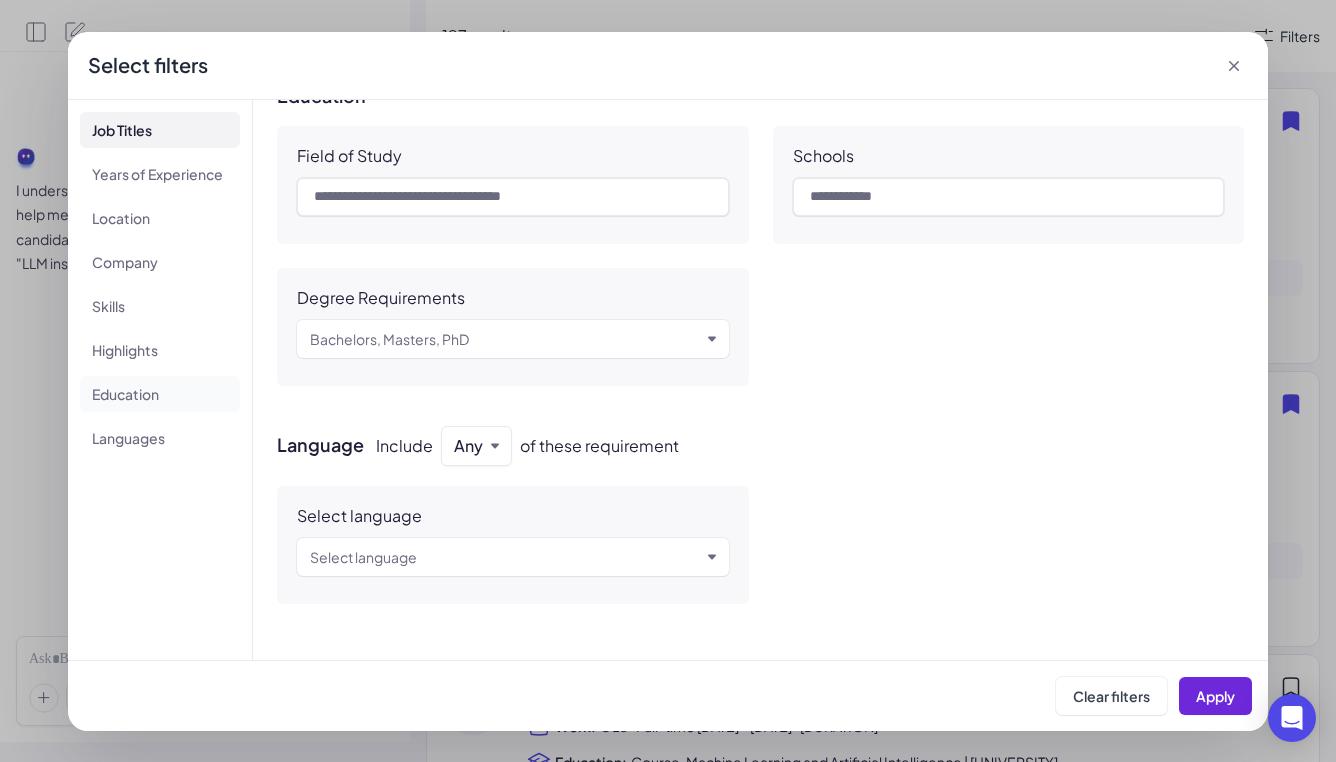 click on "Education" at bounding box center (160, 394) 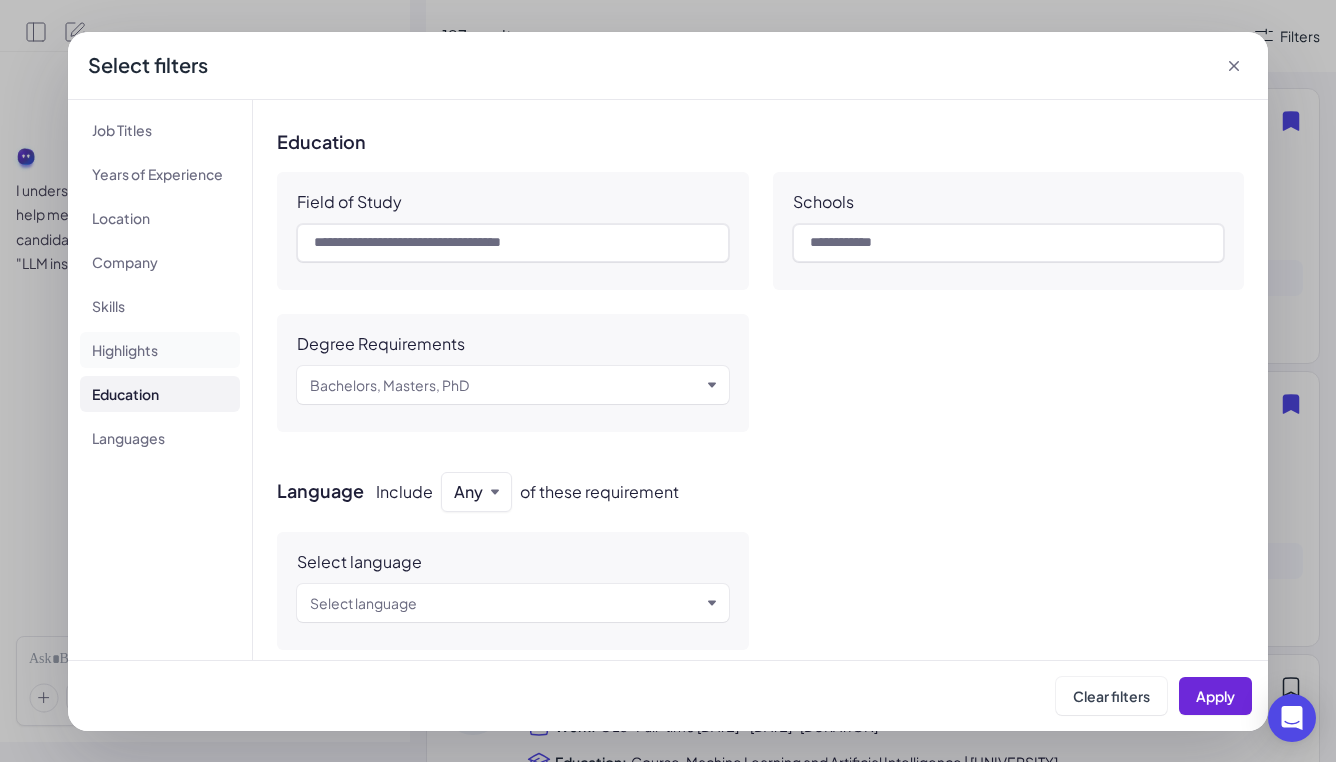 click on "Highlights" at bounding box center [160, 350] 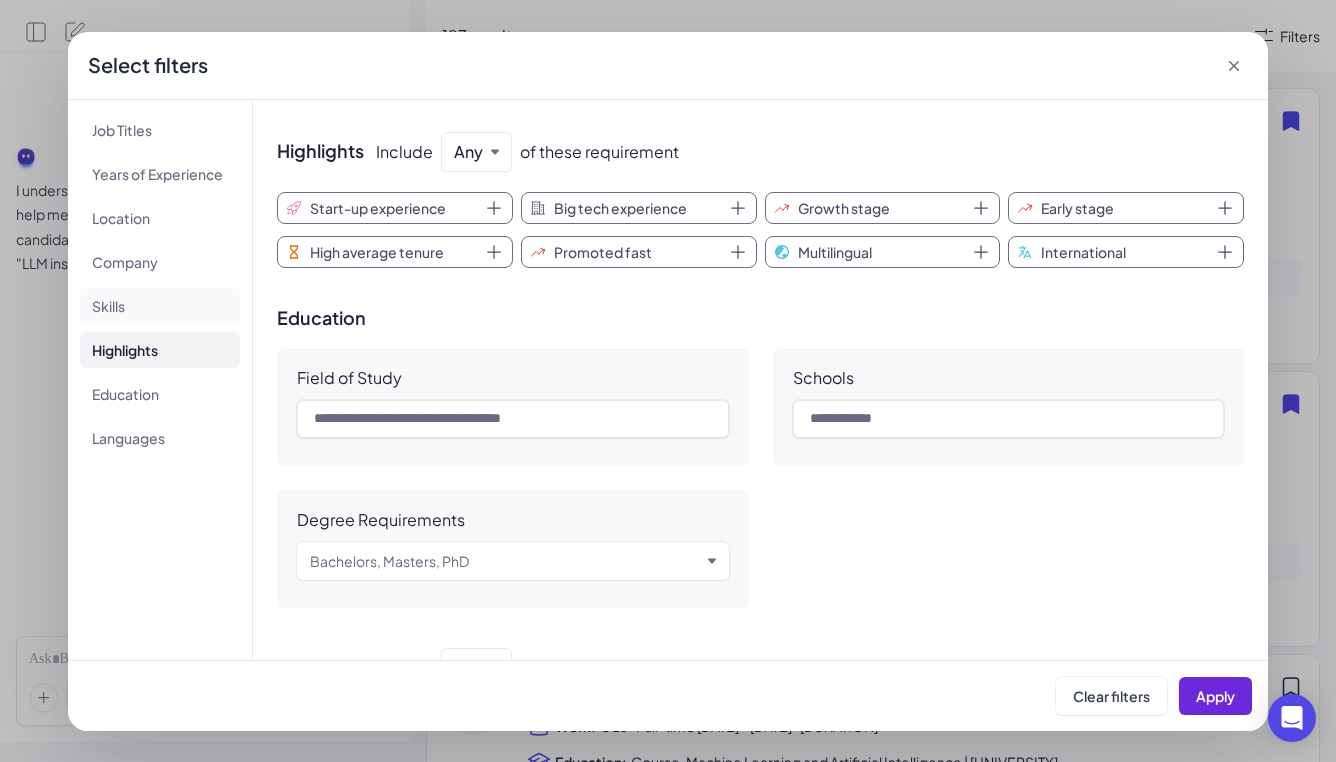click on "Skills" at bounding box center [160, 306] 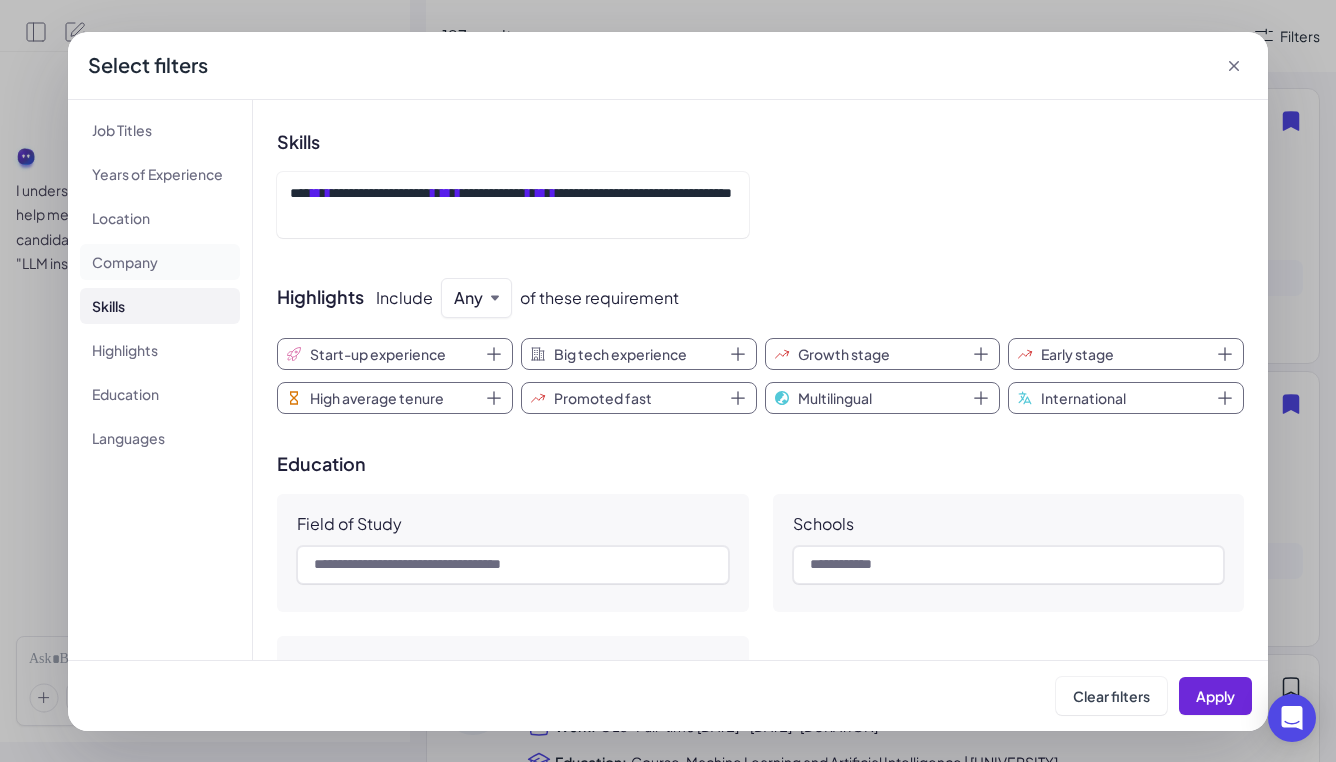 click on "Company" at bounding box center (160, 262) 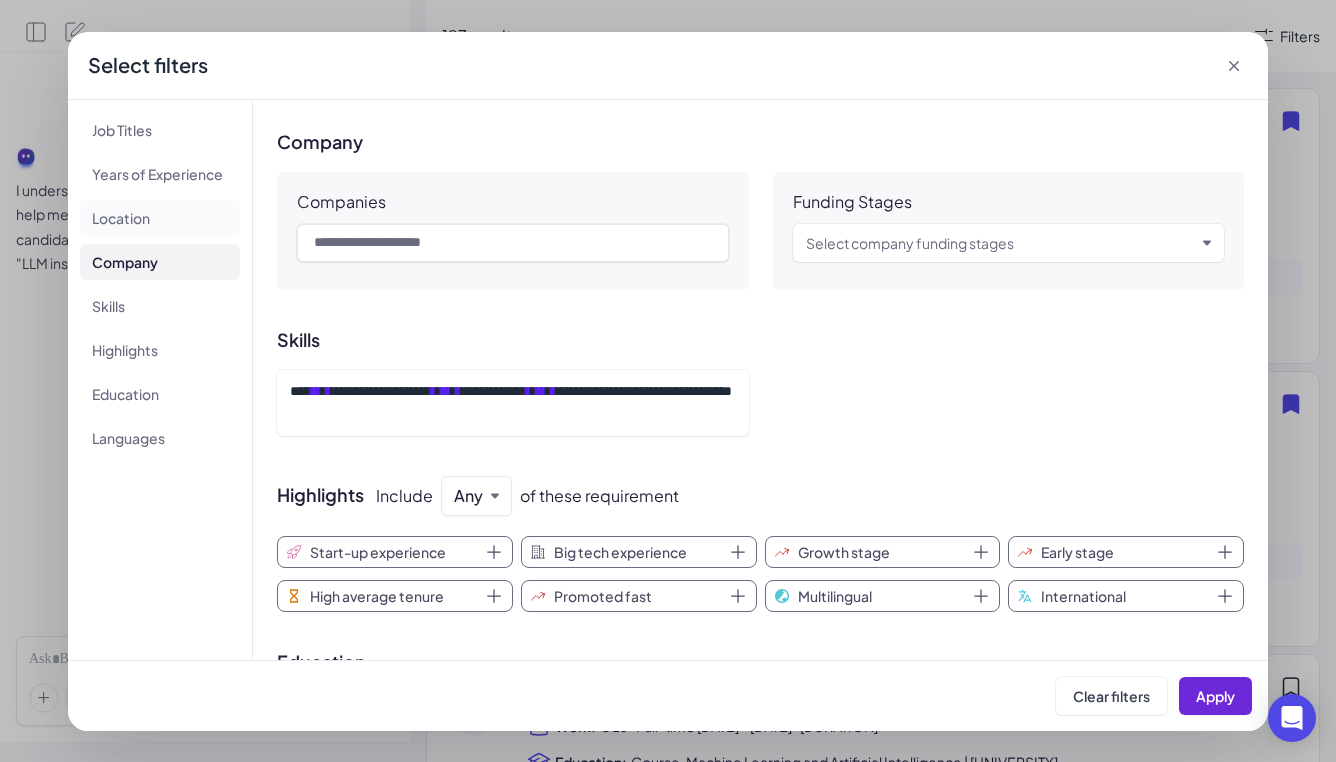 click on "Location" at bounding box center (160, 218) 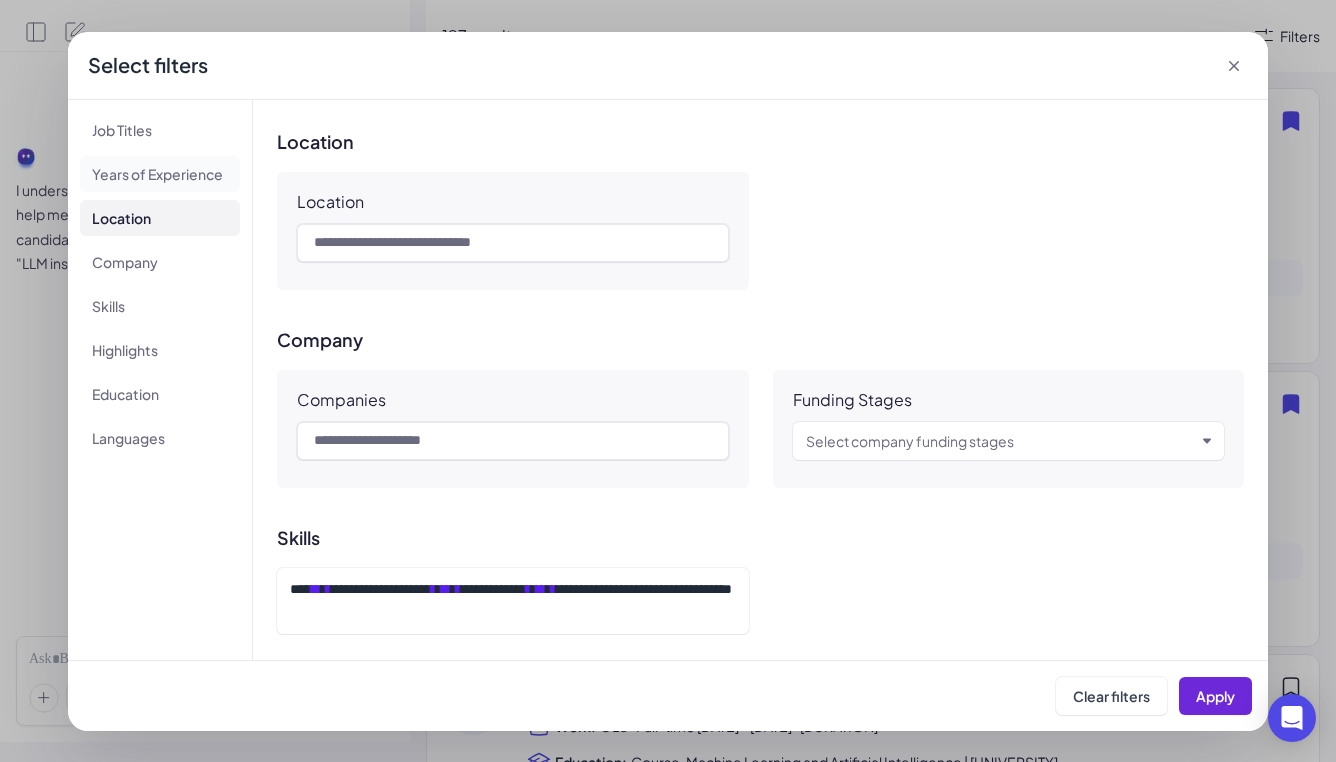 click on "Years of Experience" at bounding box center (160, 174) 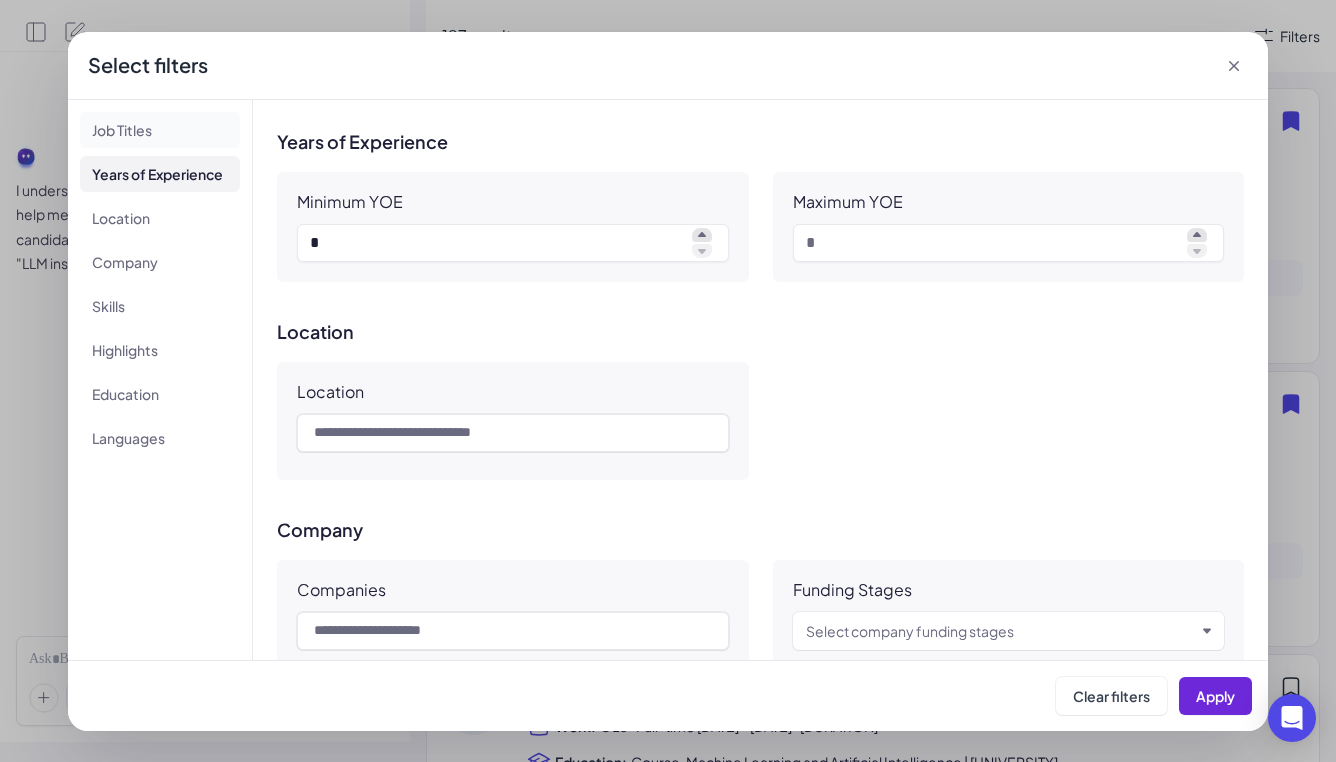 click on "Job Titles" at bounding box center (160, 130) 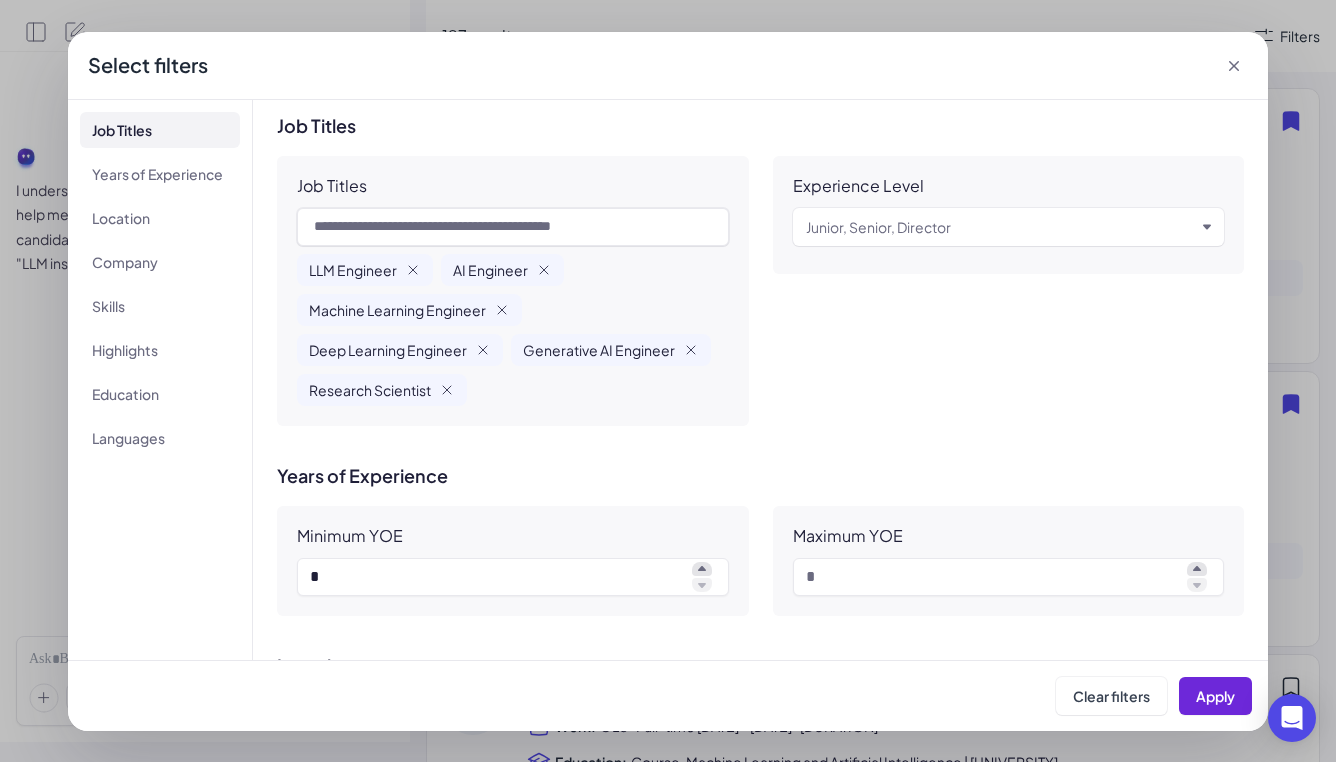scroll, scrollTop: 1288, scrollLeft: 0, axis: vertical 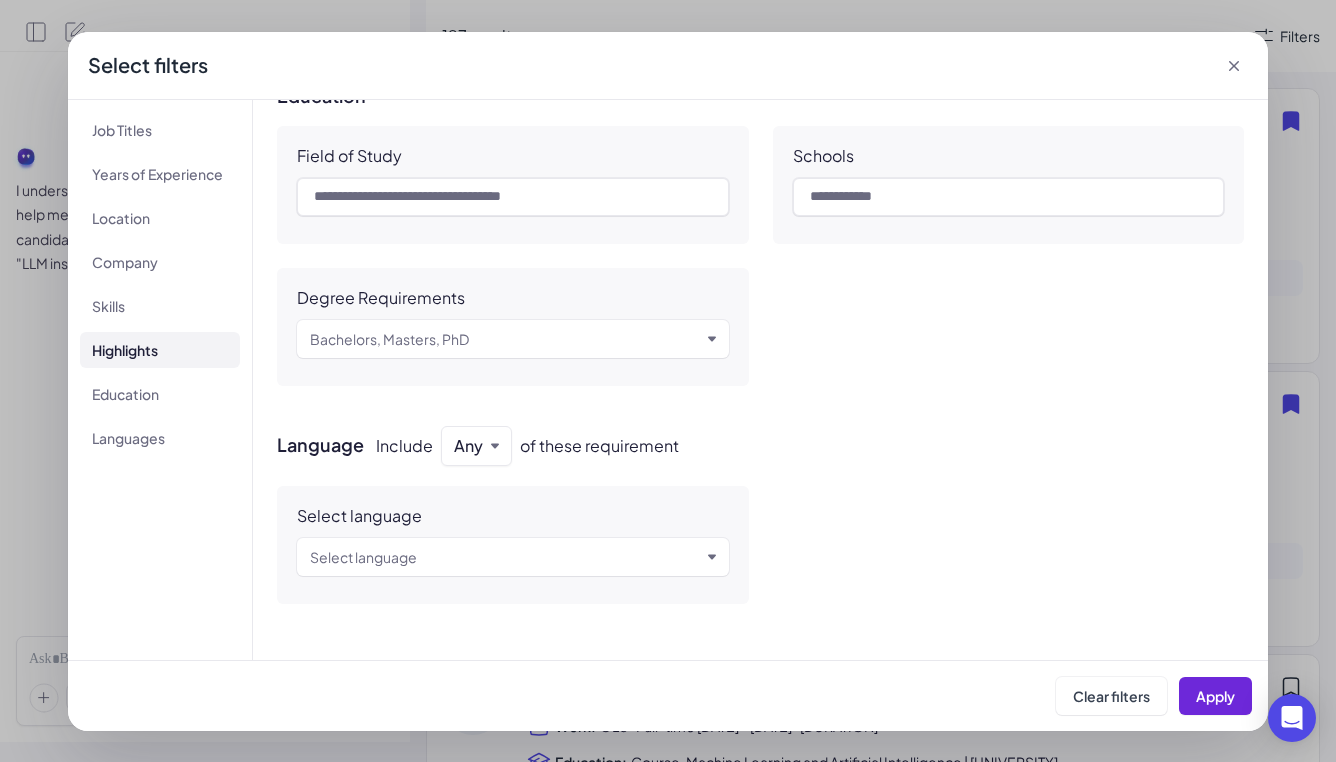click 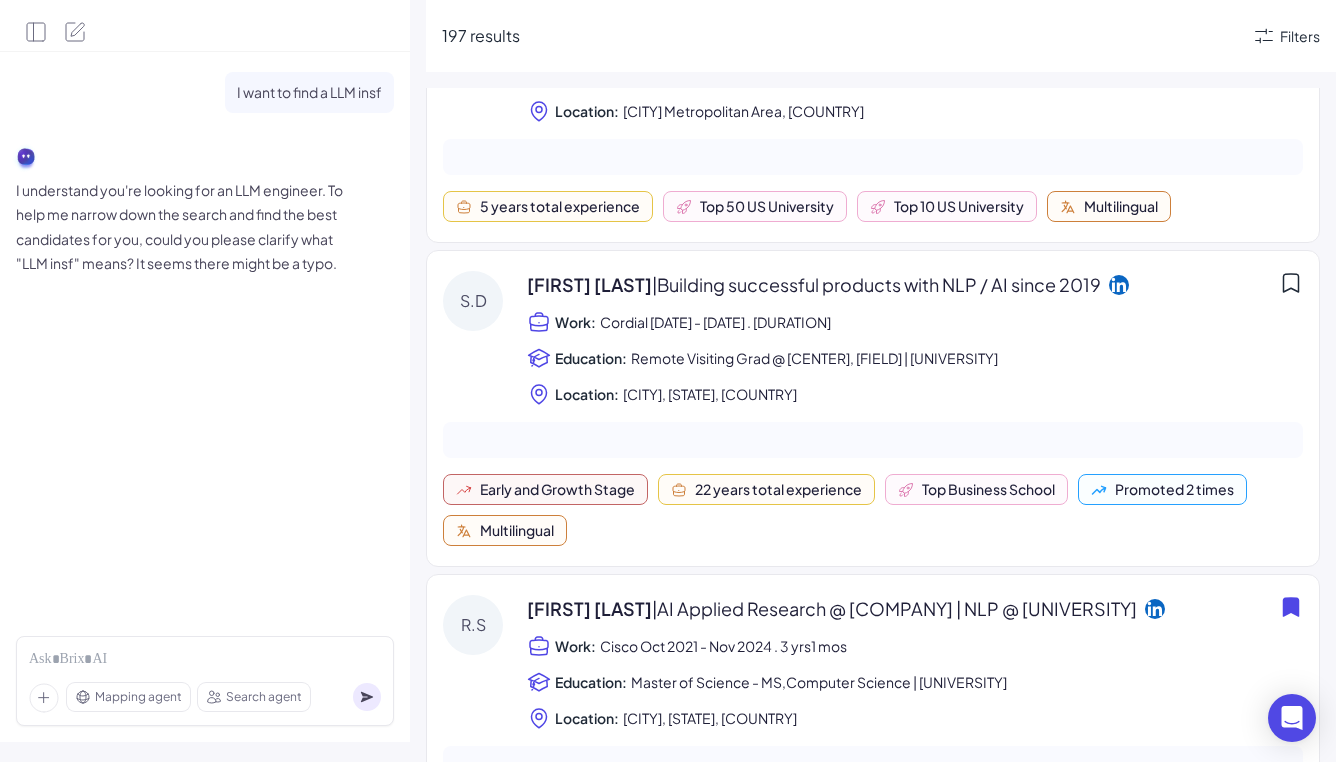 scroll, scrollTop: 2366, scrollLeft: 0, axis: vertical 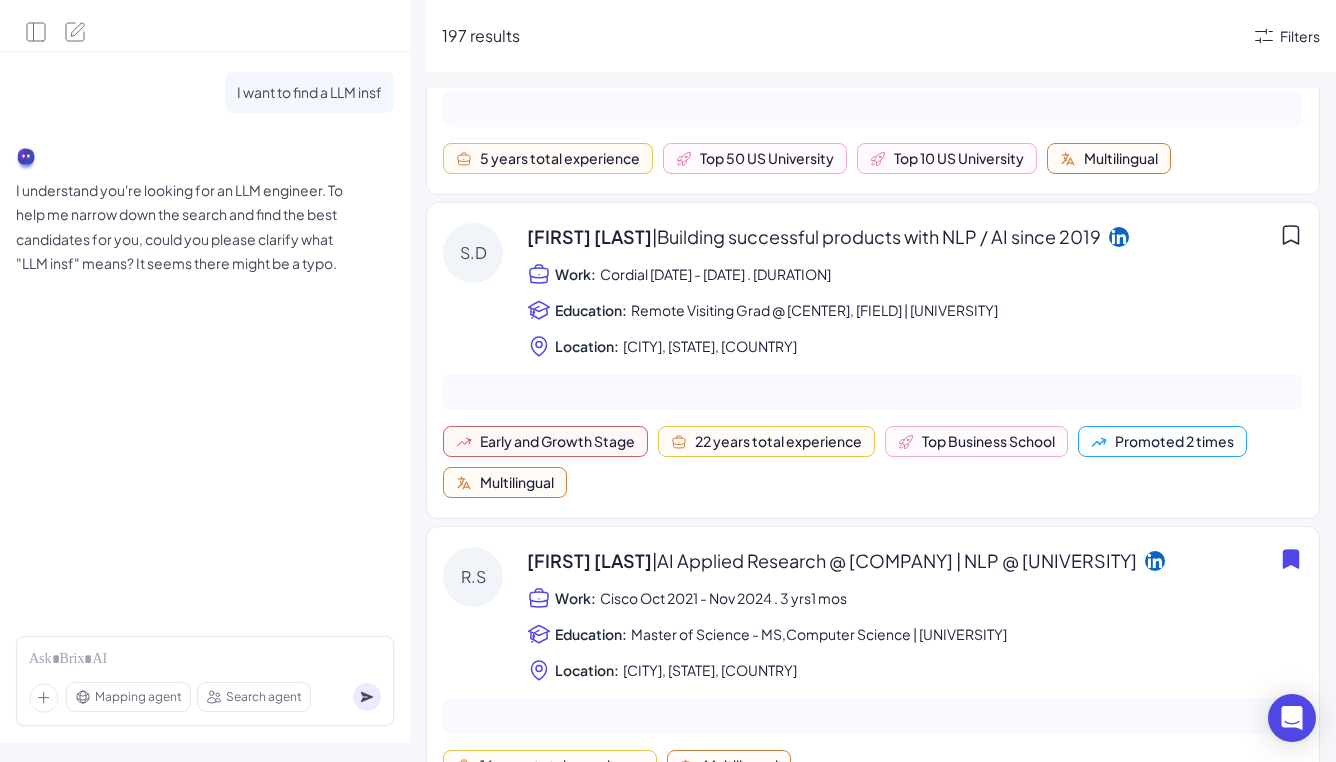 click on "Filters" at bounding box center [1300, 36] 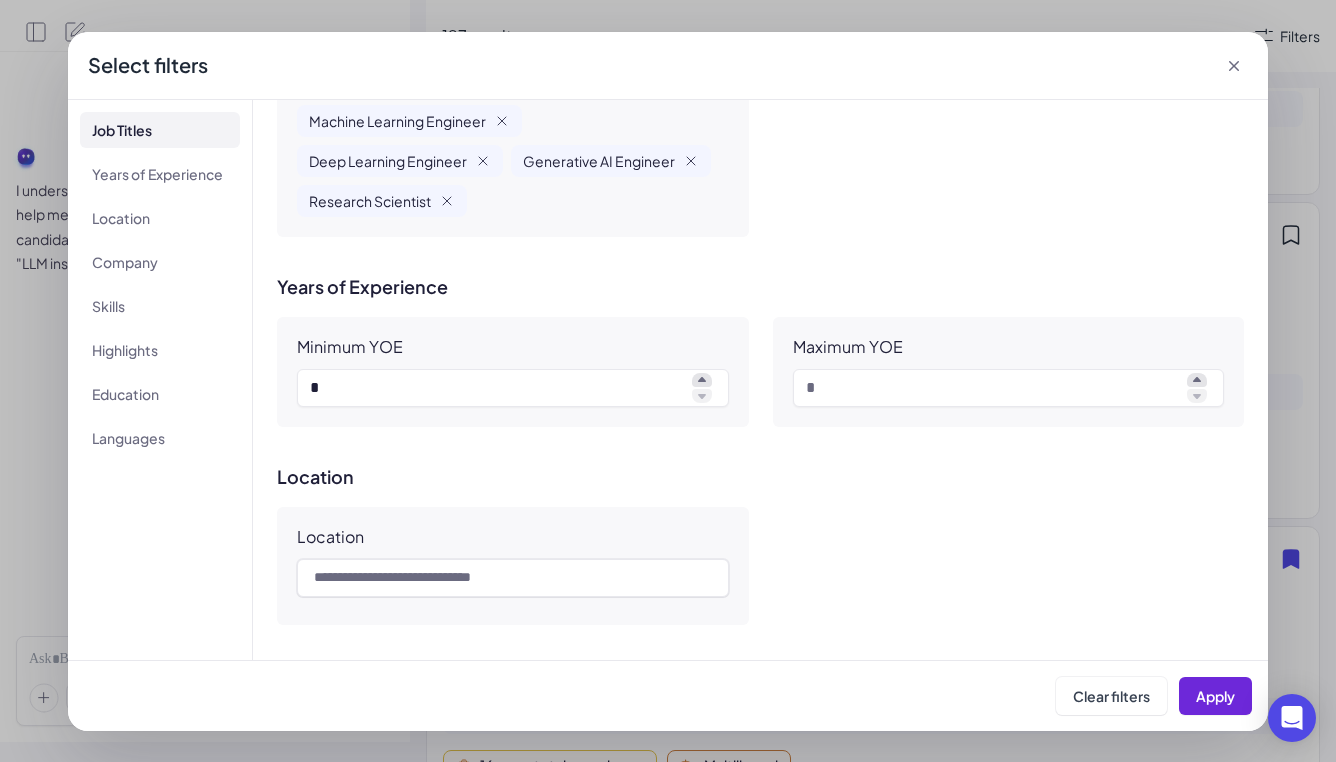 scroll, scrollTop: 0, scrollLeft: 0, axis: both 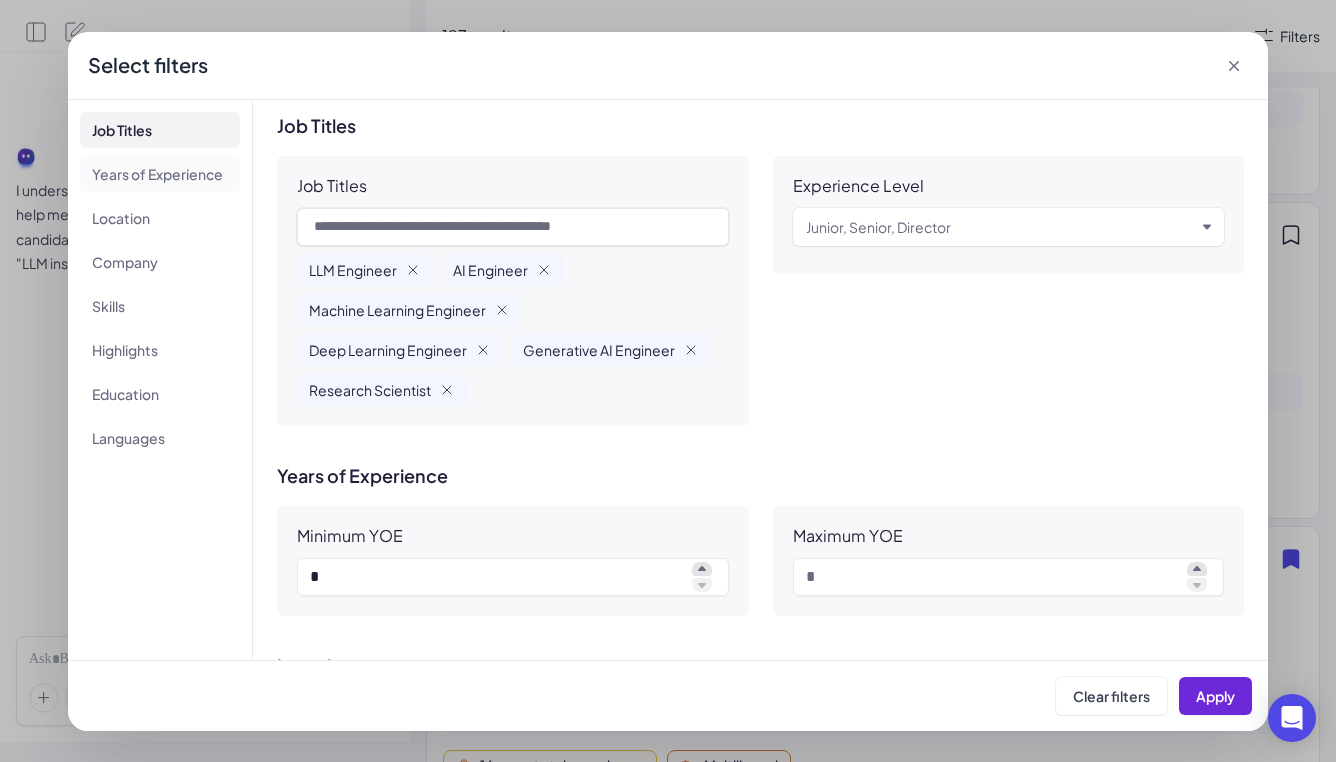 click on "Years of Experience" at bounding box center [160, 174] 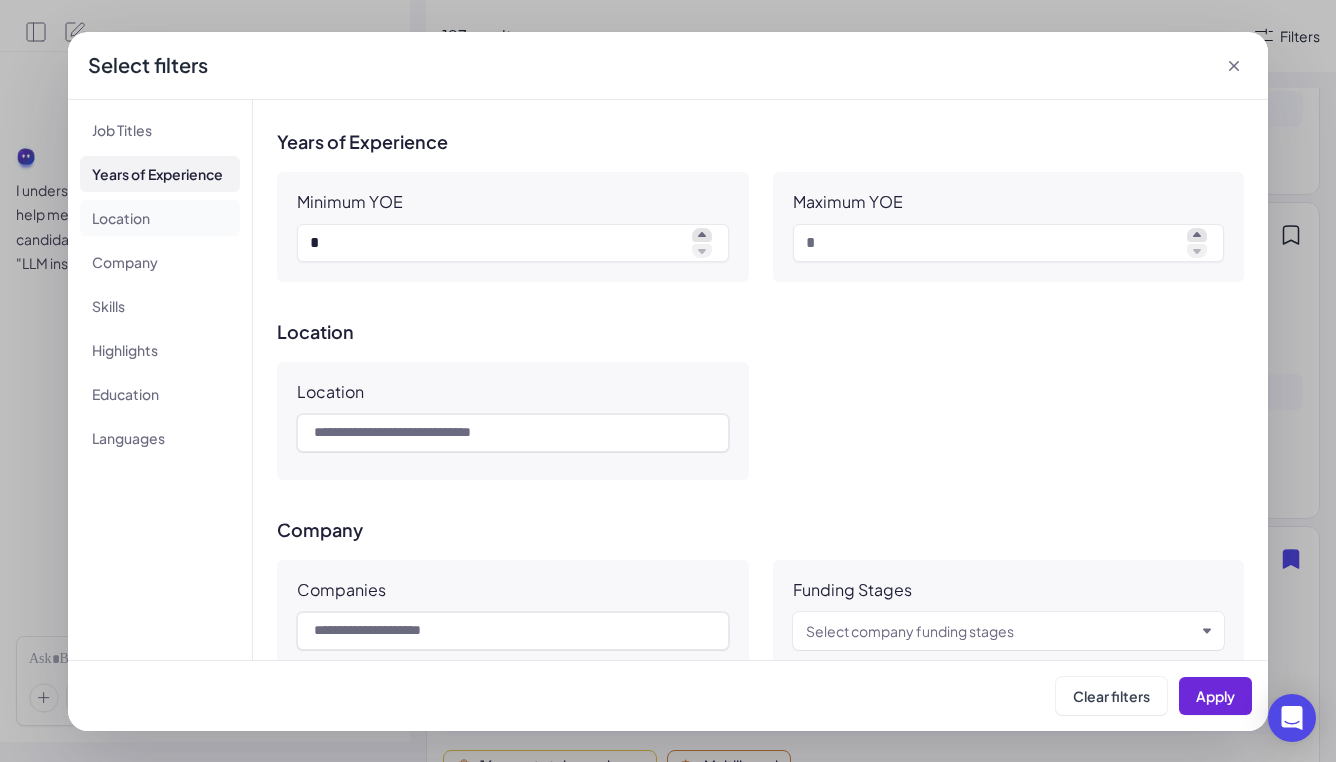 click on "Location" at bounding box center [160, 218] 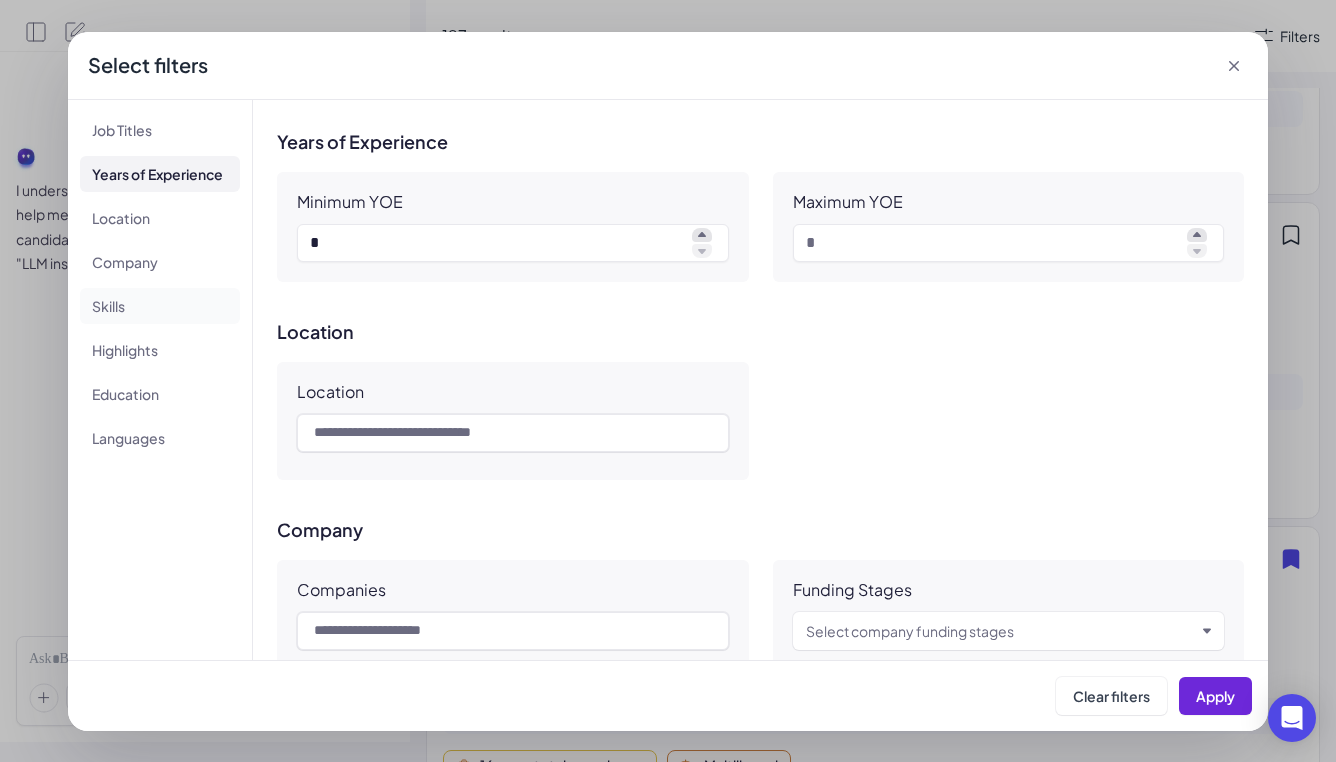 click on "Skills" at bounding box center [160, 306] 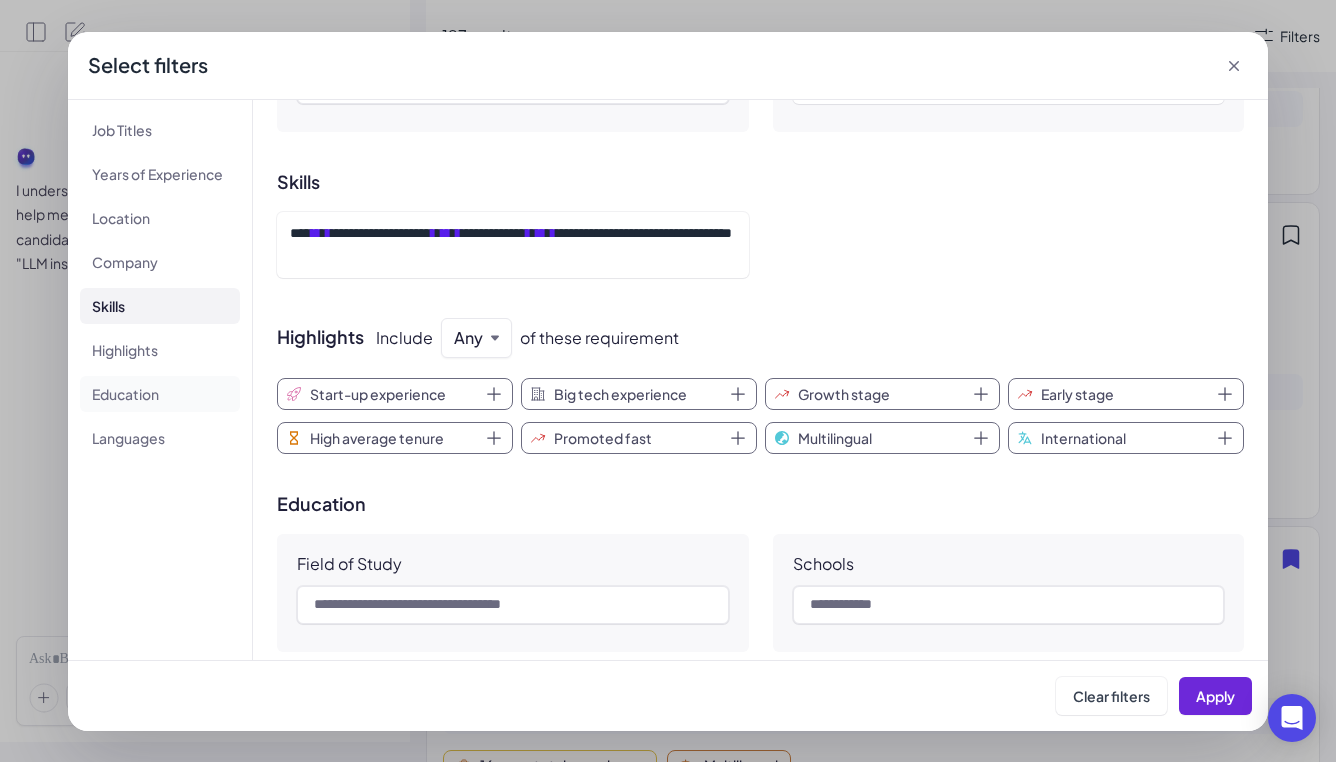 click on "Education" at bounding box center (160, 394) 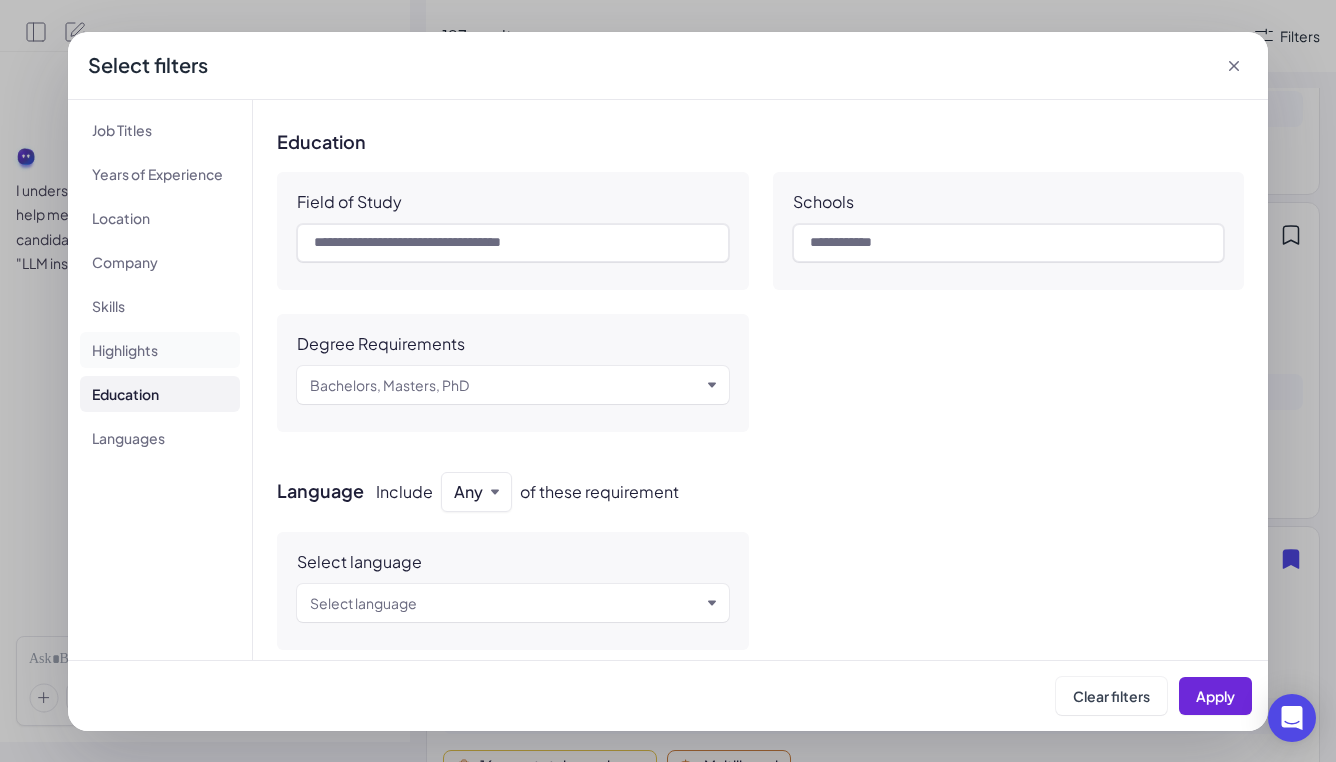 click on "Highlights" at bounding box center (160, 350) 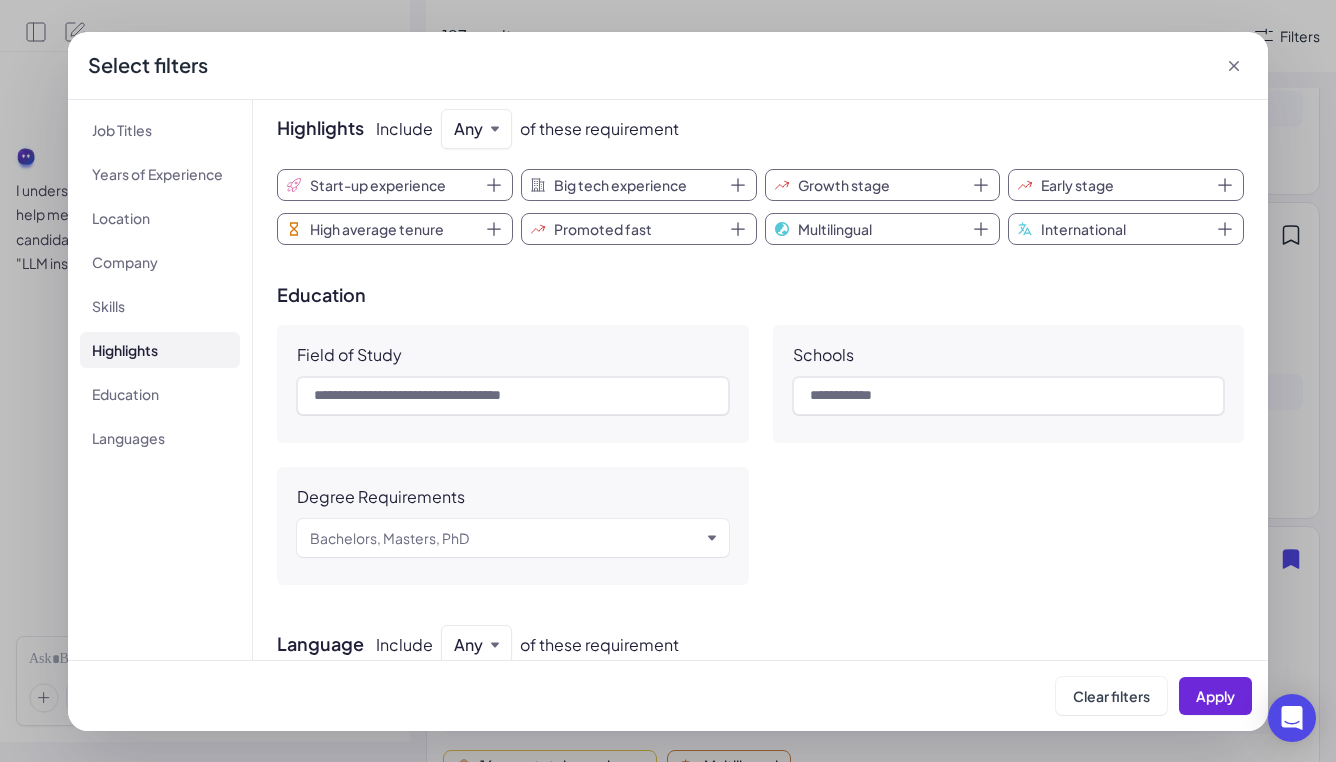 scroll, scrollTop: 1066, scrollLeft: 0, axis: vertical 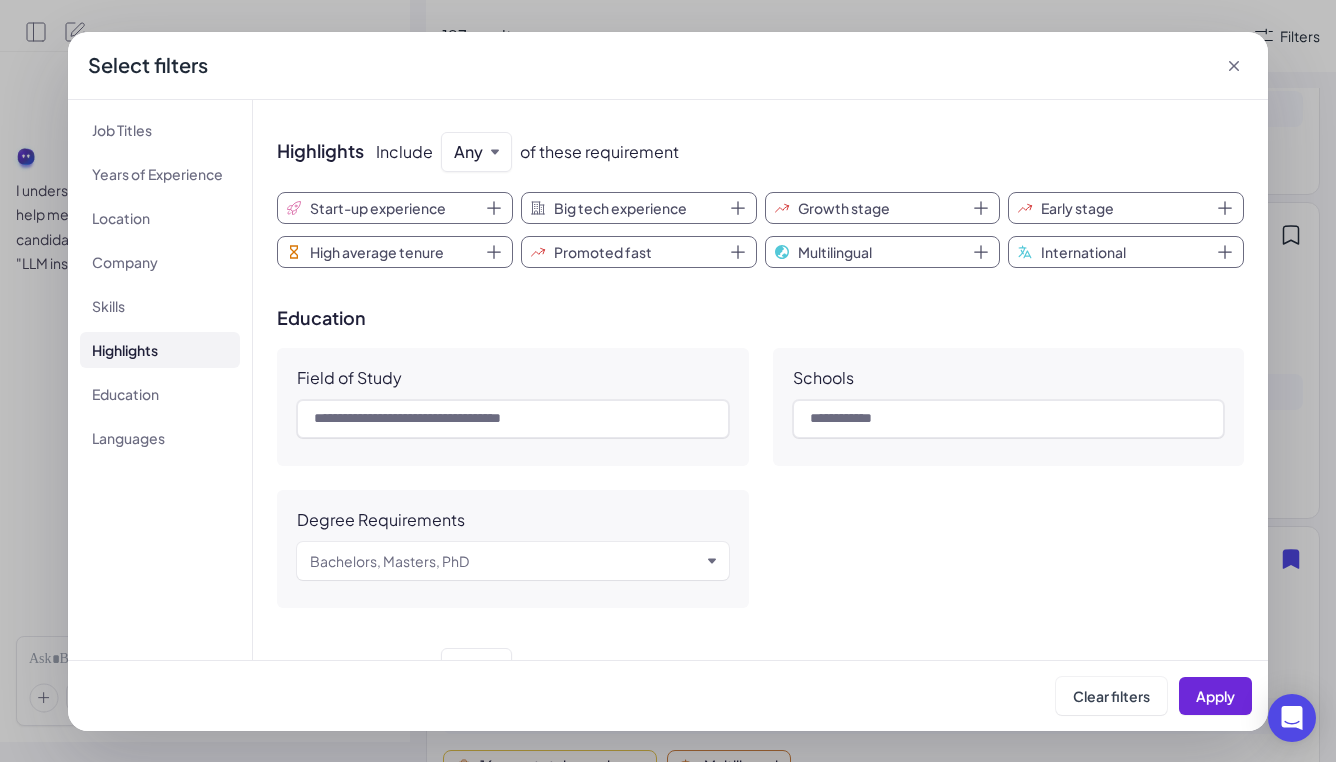 click on "Select filters" at bounding box center (668, 66) 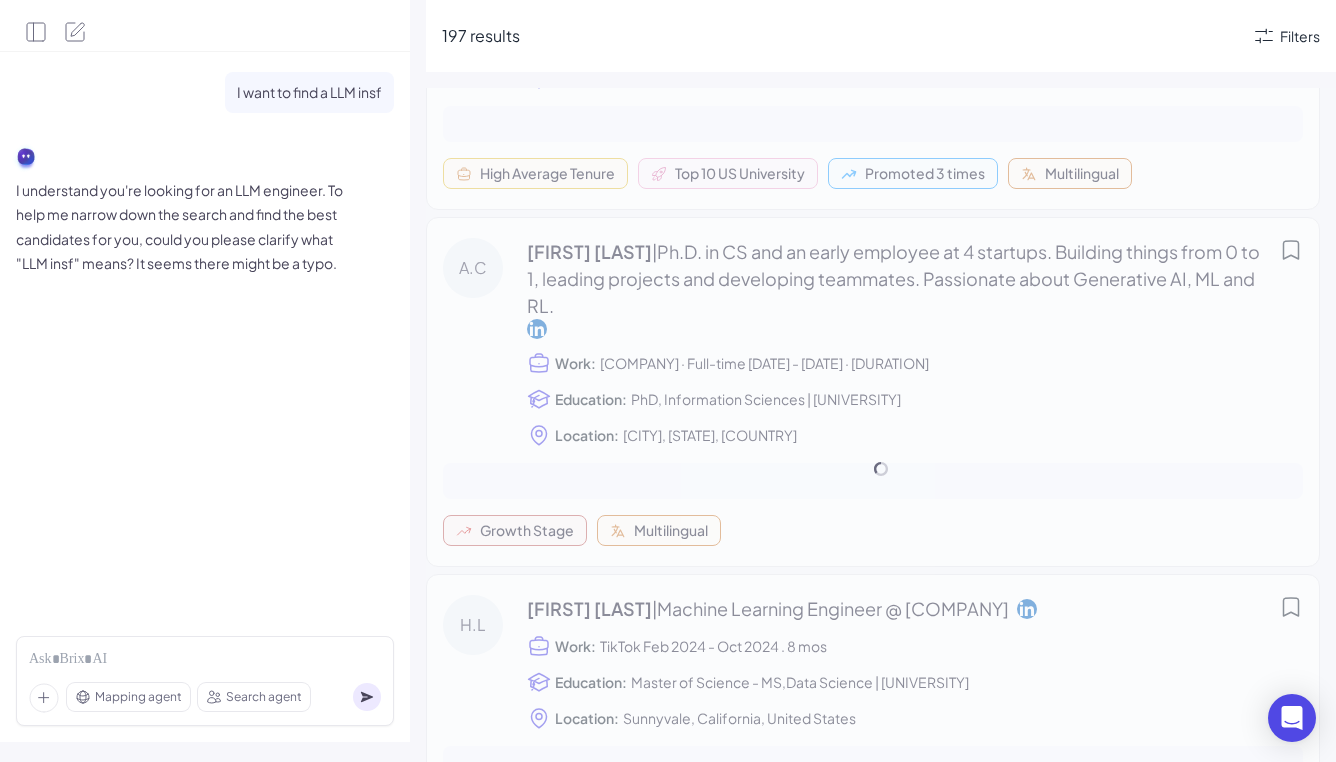 scroll, scrollTop: 5335, scrollLeft: 0, axis: vertical 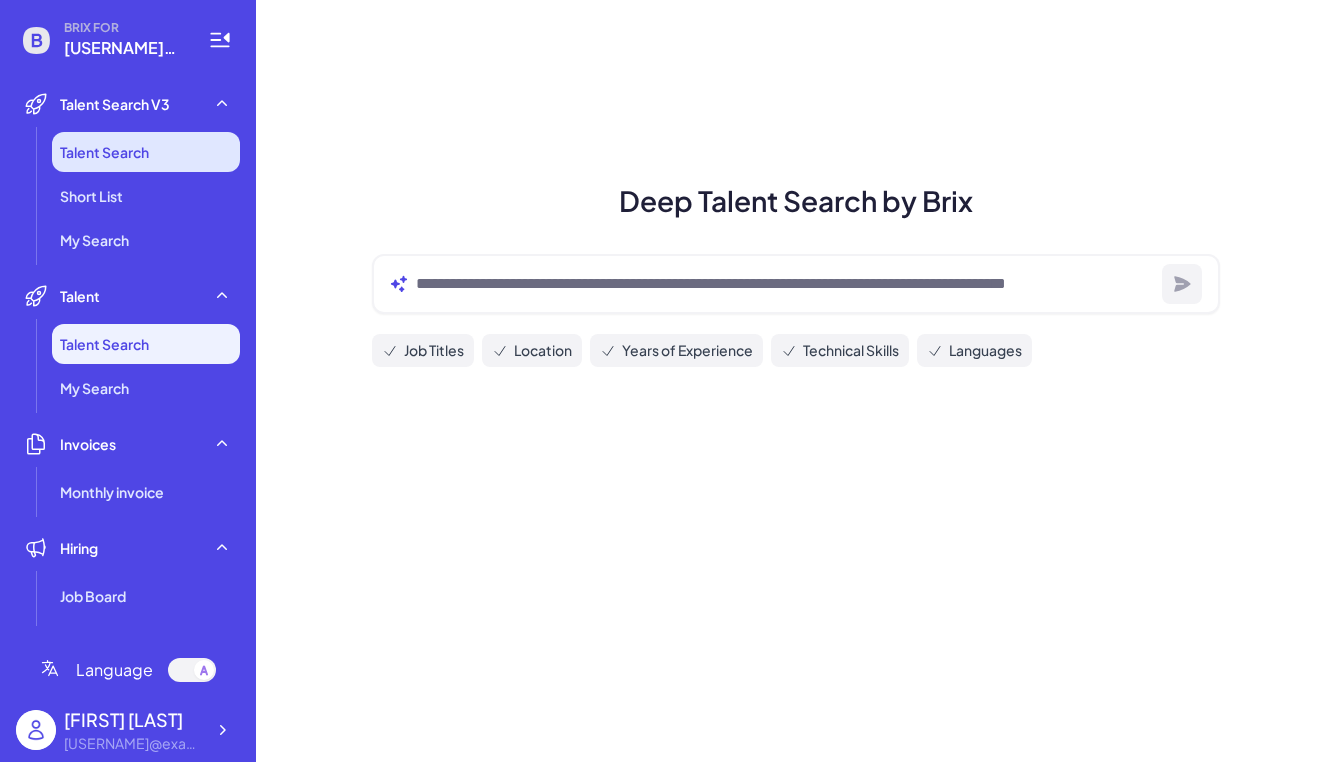 click on "Talent Search" at bounding box center (146, 152) 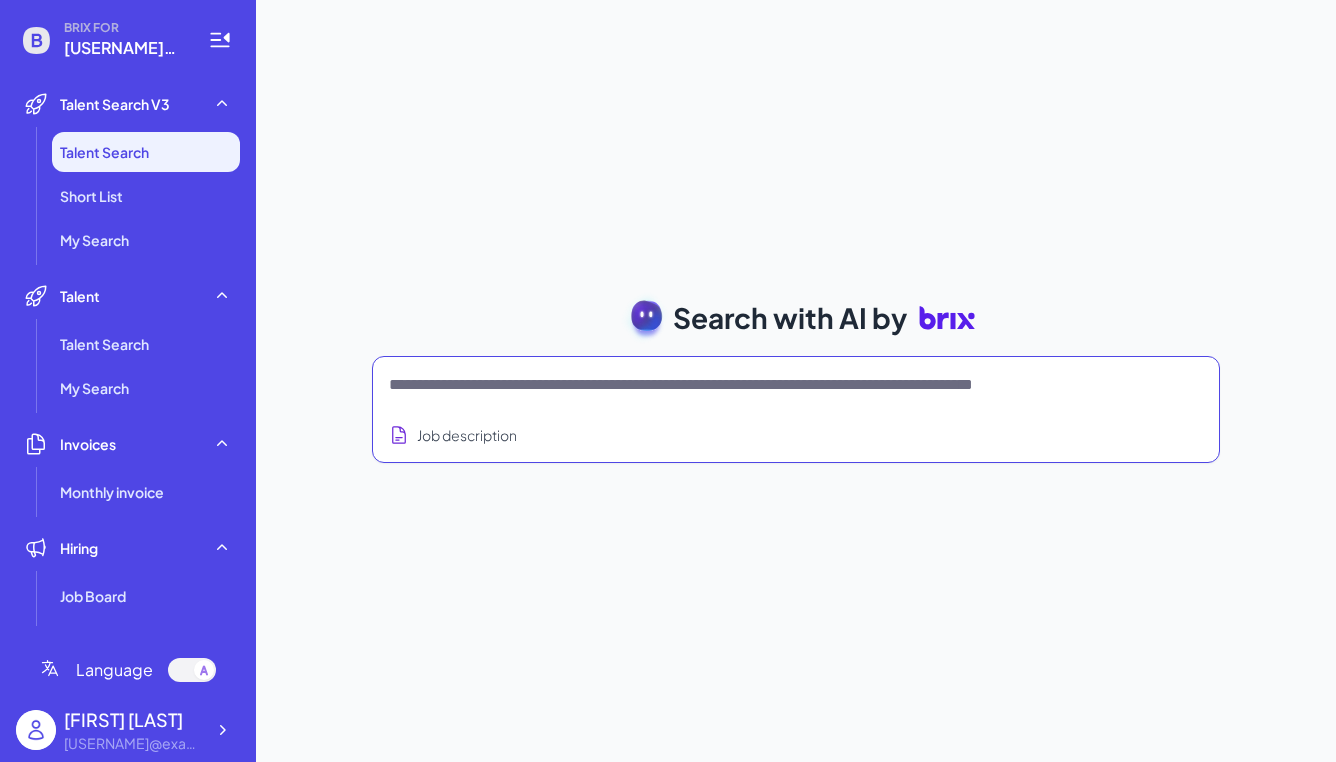 click at bounding box center [772, 385] 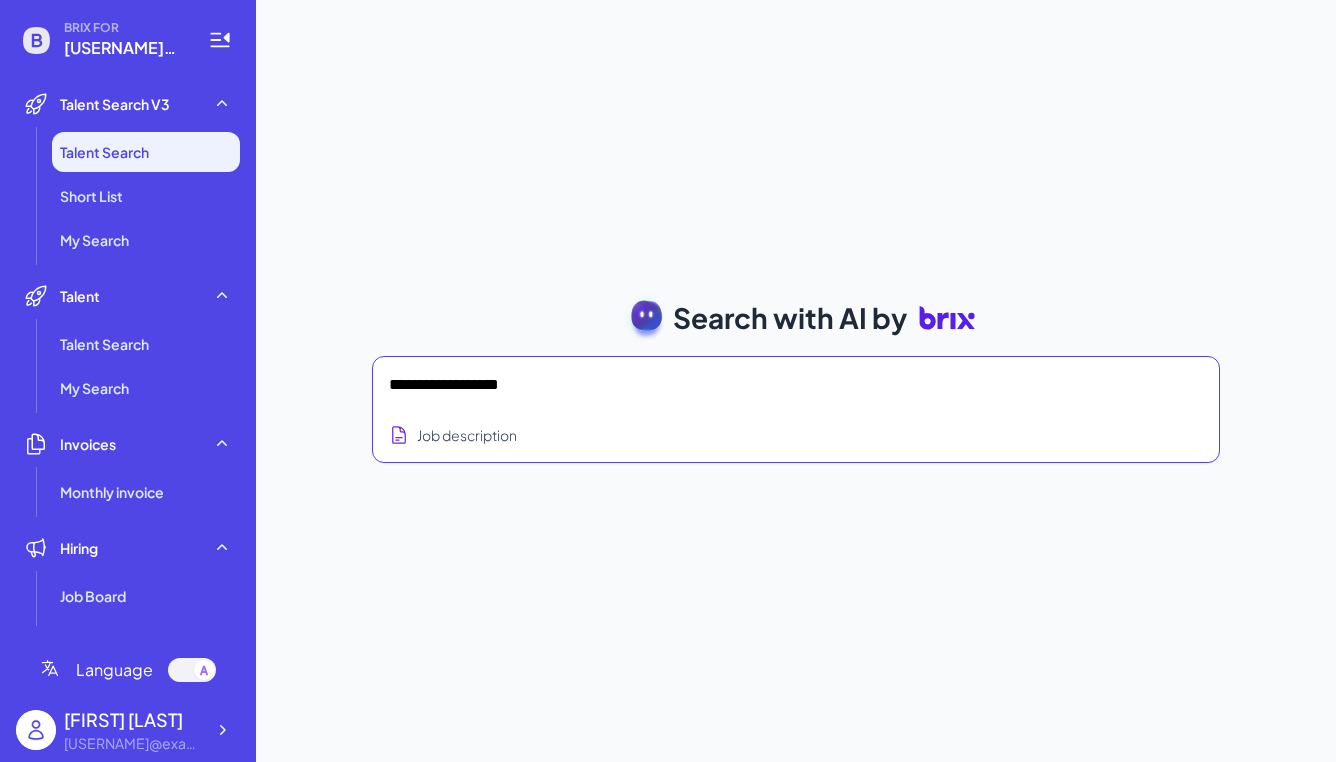 type on "**********" 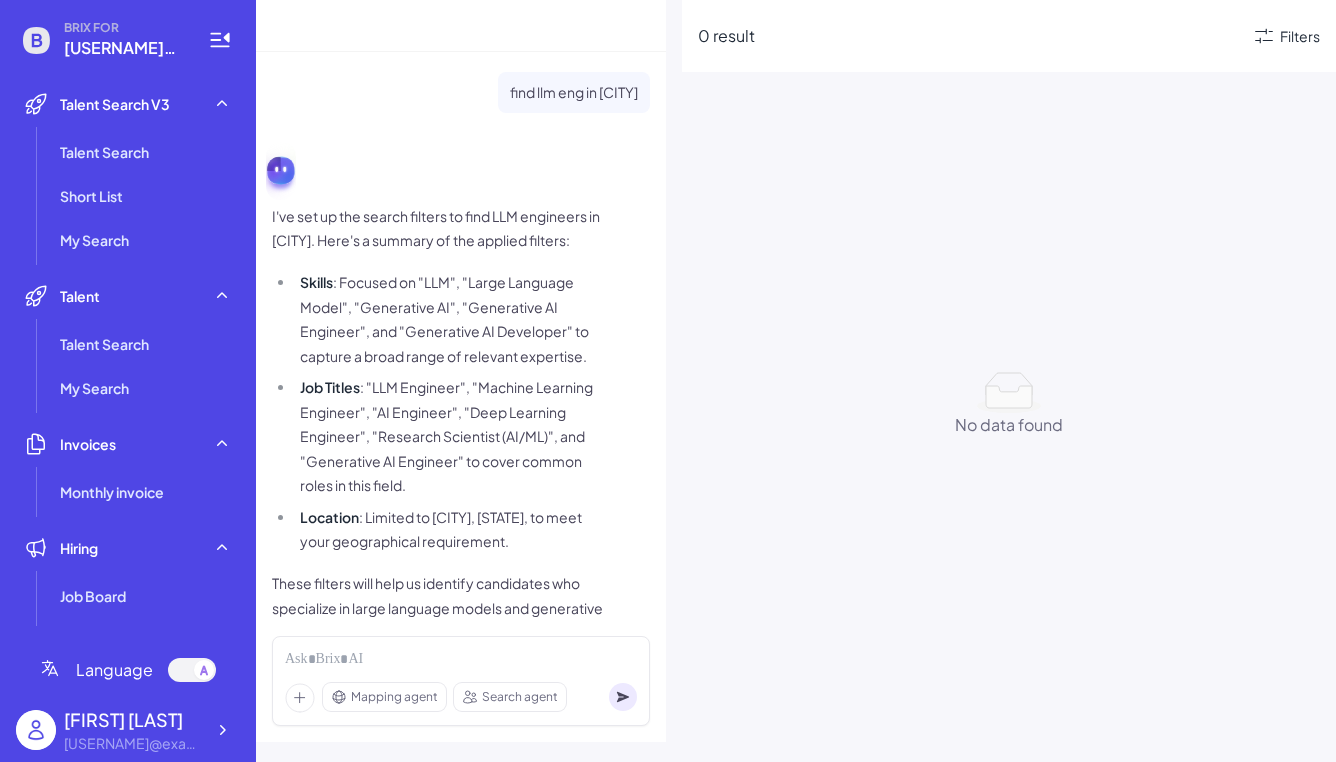 scroll, scrollTop: 158, scrollLeft: 0, axis: vertical 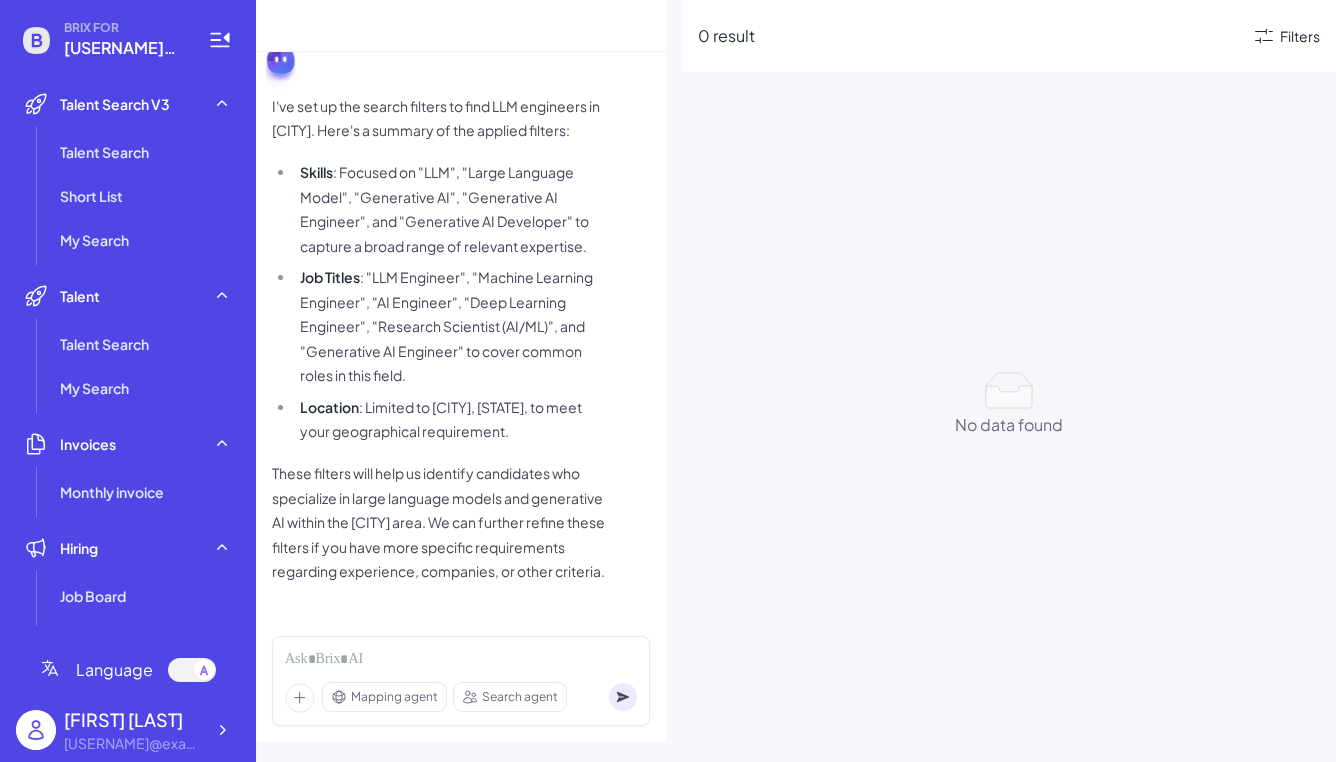 click on "Filters" at bounding box center [1300, 36] 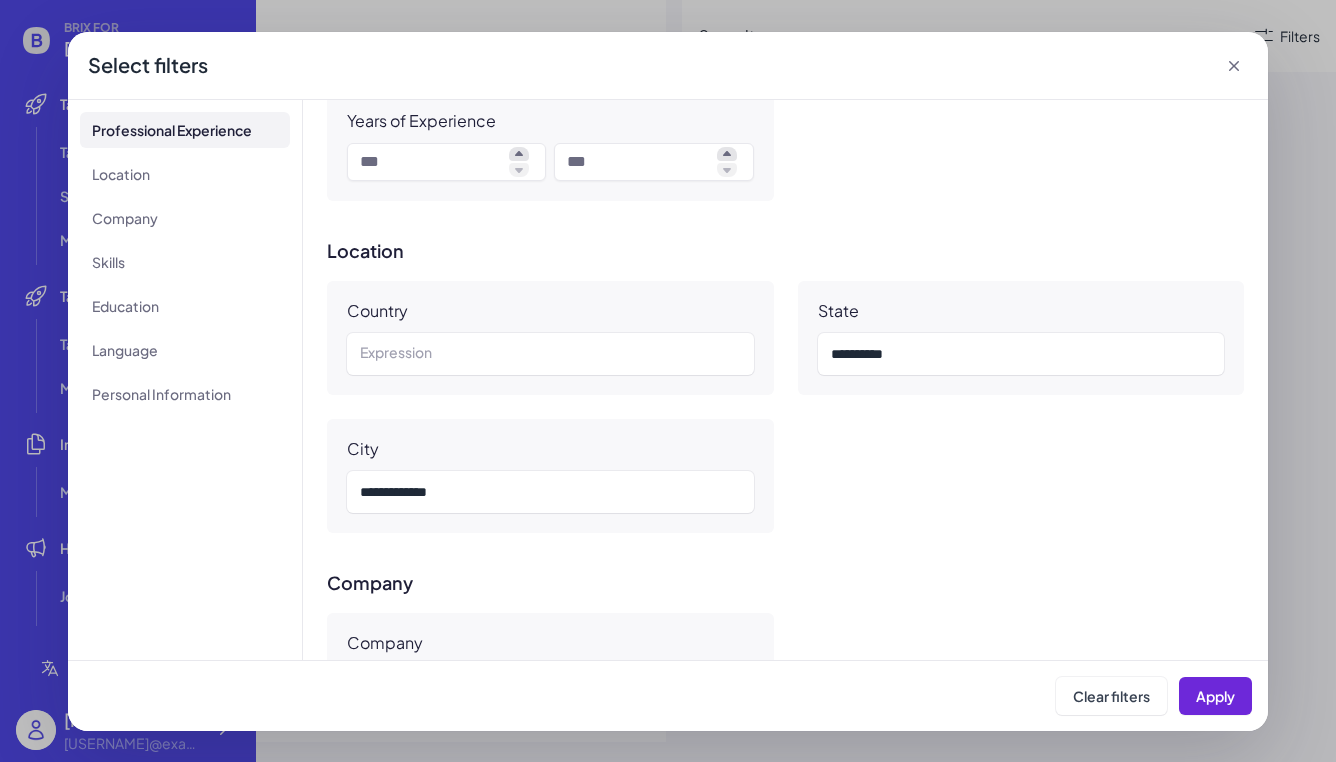 scroll, scrollTop: 478, scrollLeft: 0, axis: vertical 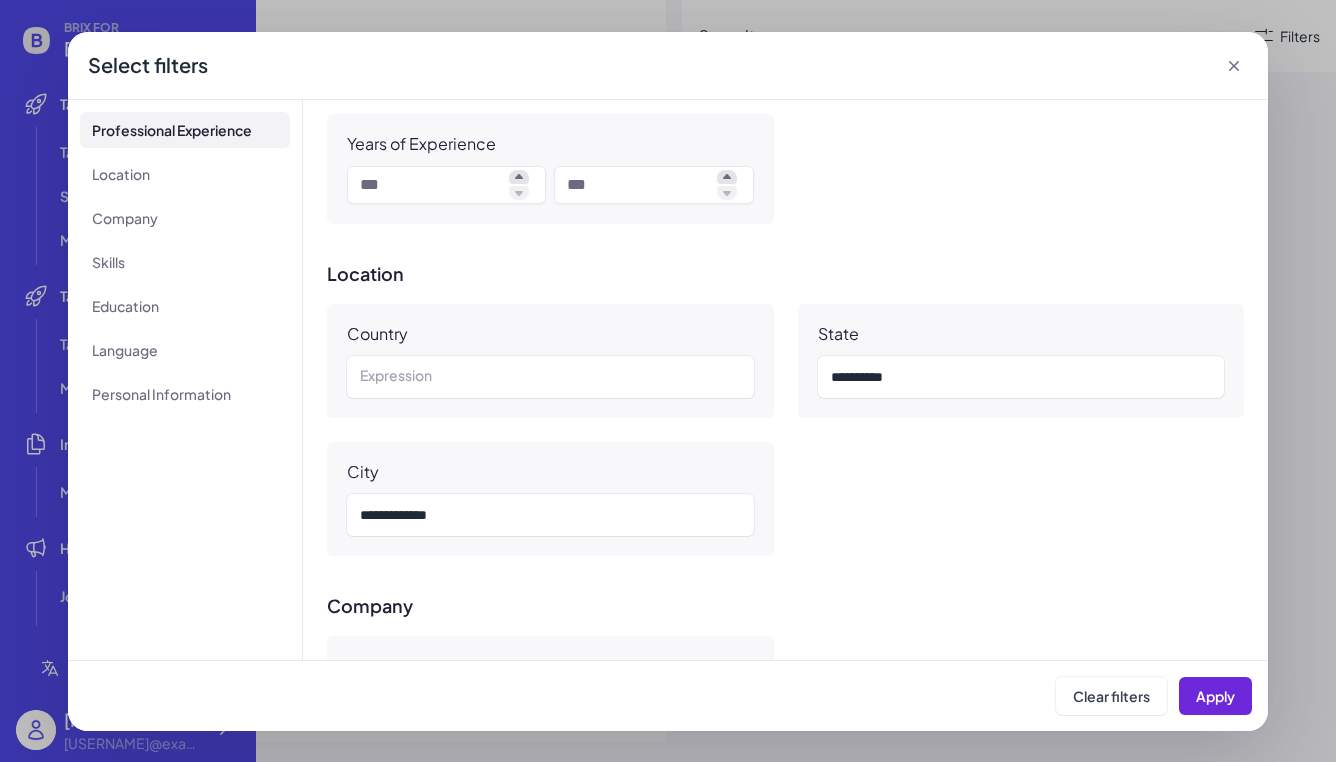 click on "Expression" at bounding box center [550, 377] 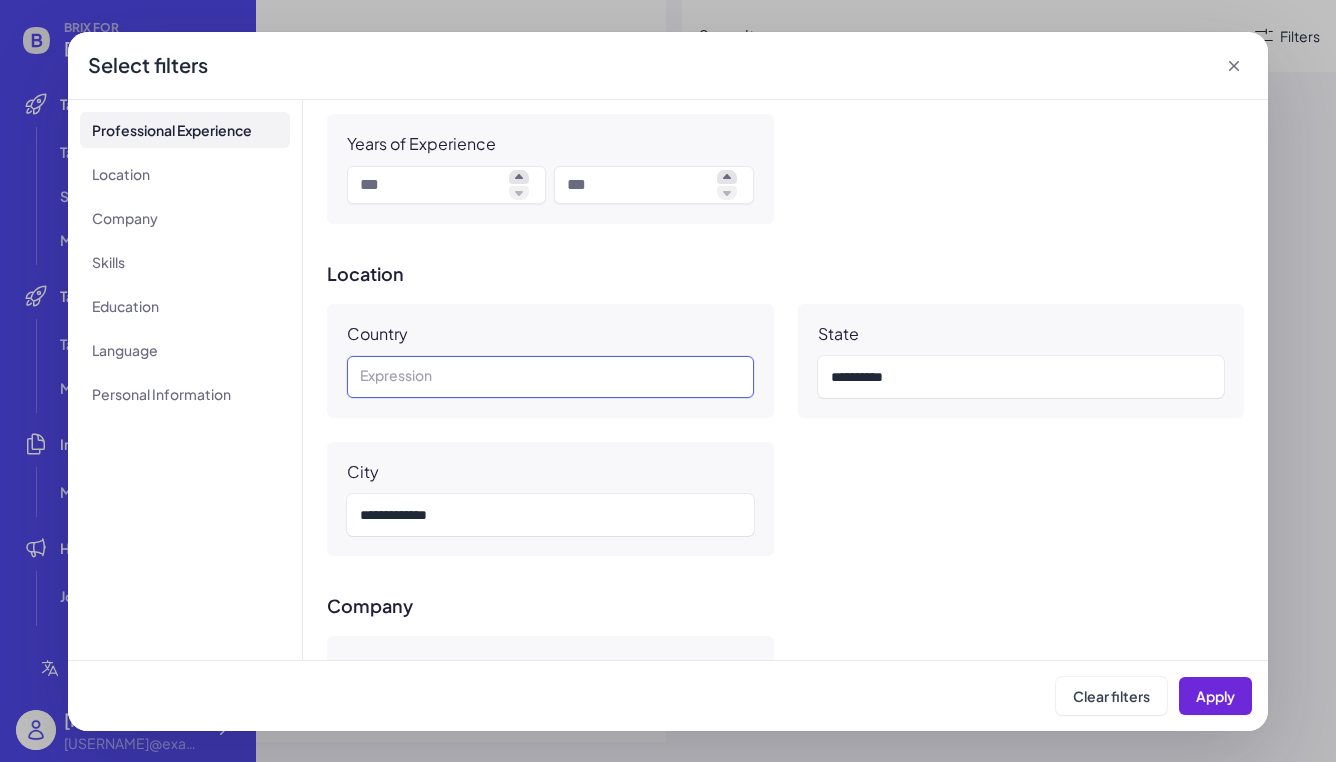 click at bounding box center [550, 377] 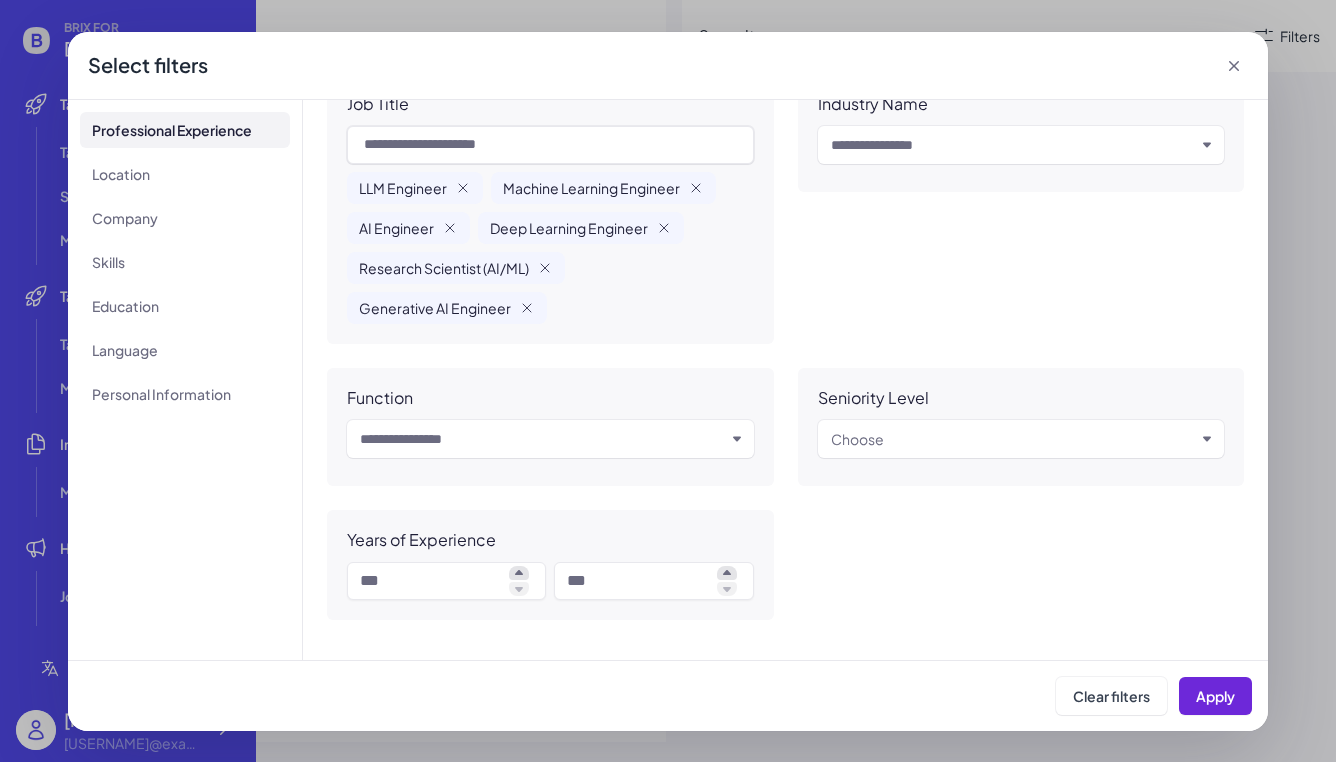 scroll, scrollTop: 80, scrollLeft: 0, axis: vertical 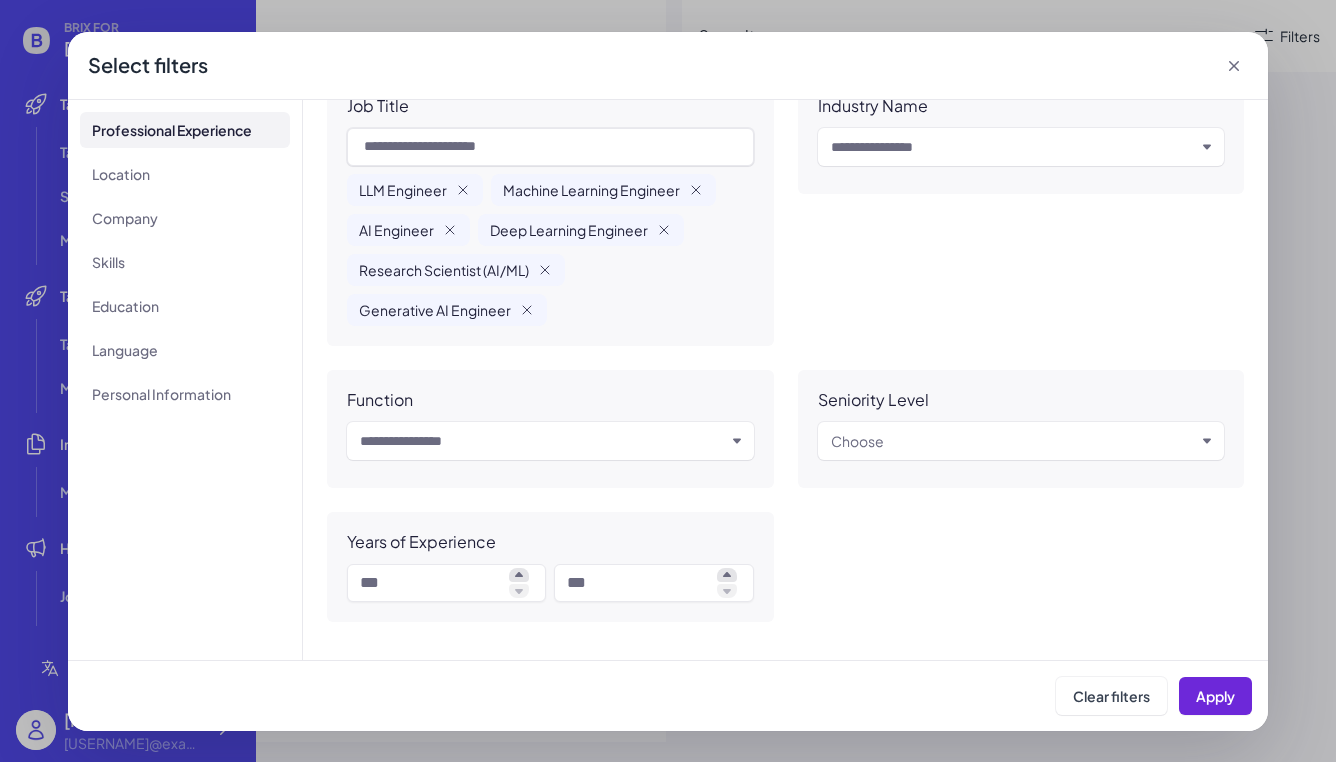click at bounding box center (1013, 147) 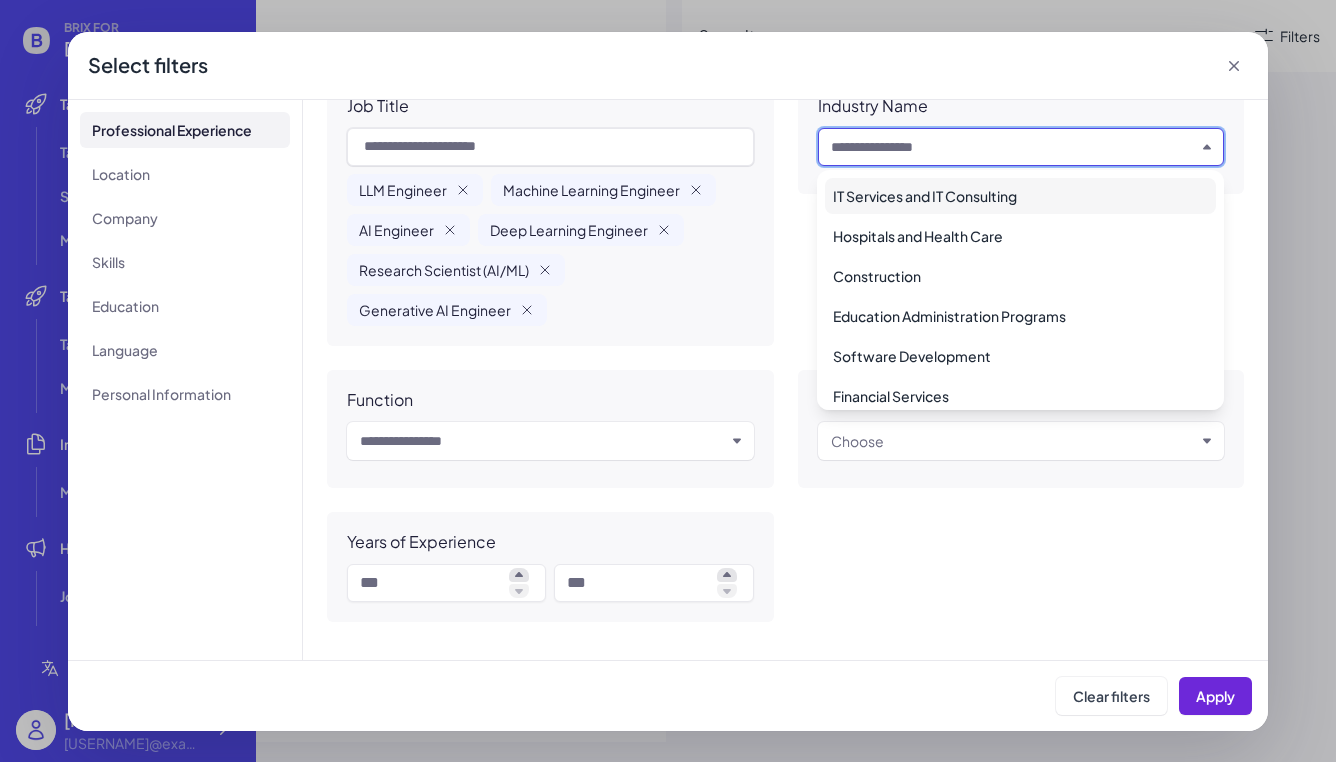 click on "IT Services and IT Consulting" at bounding box center [1020, 196] 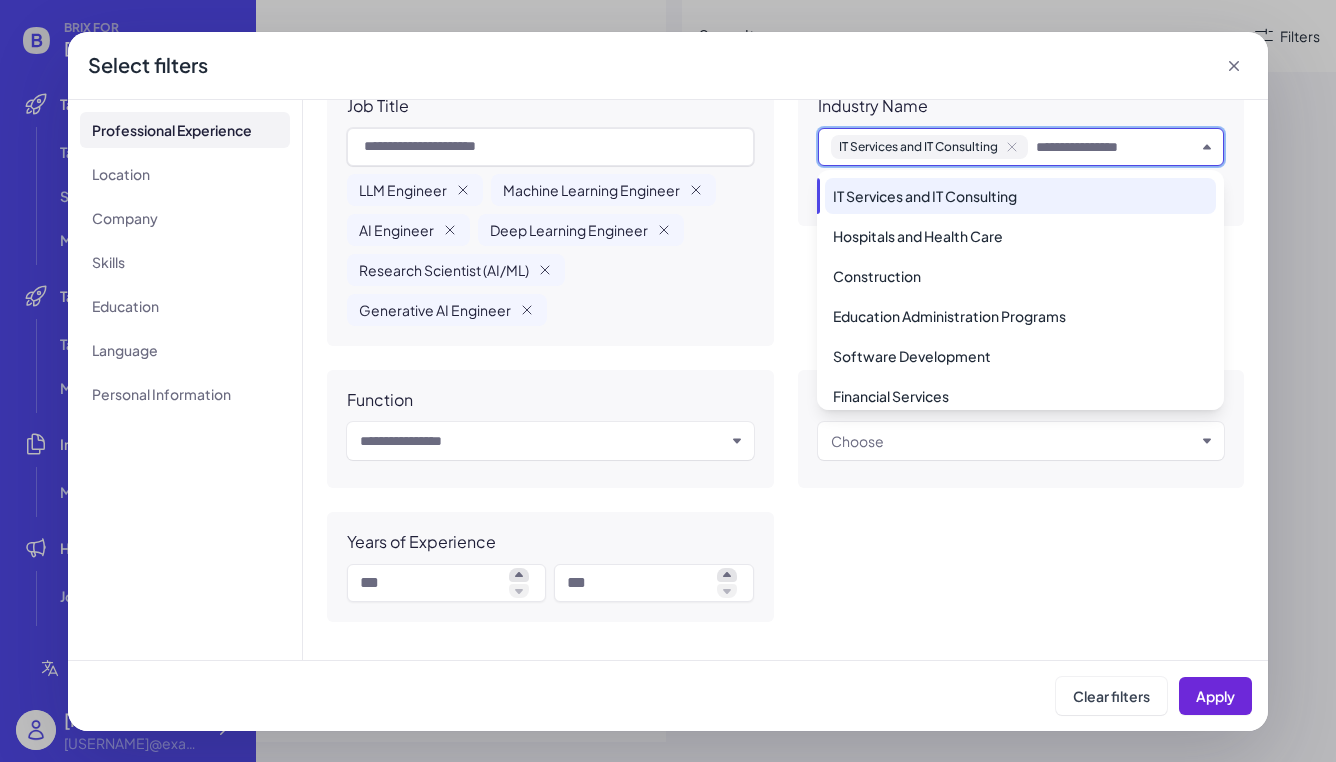 click 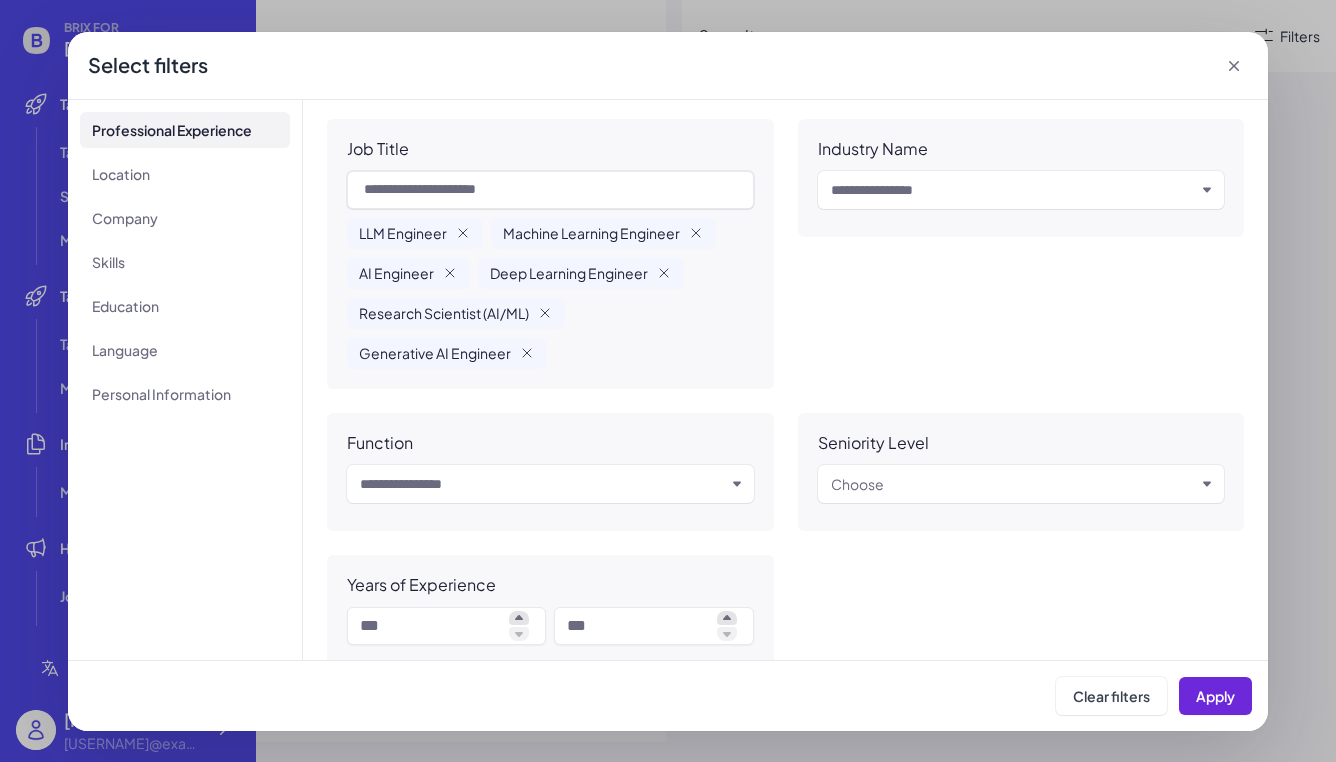 scroll, scrollTop: 23, scrollLeft: 0, axis: vertical 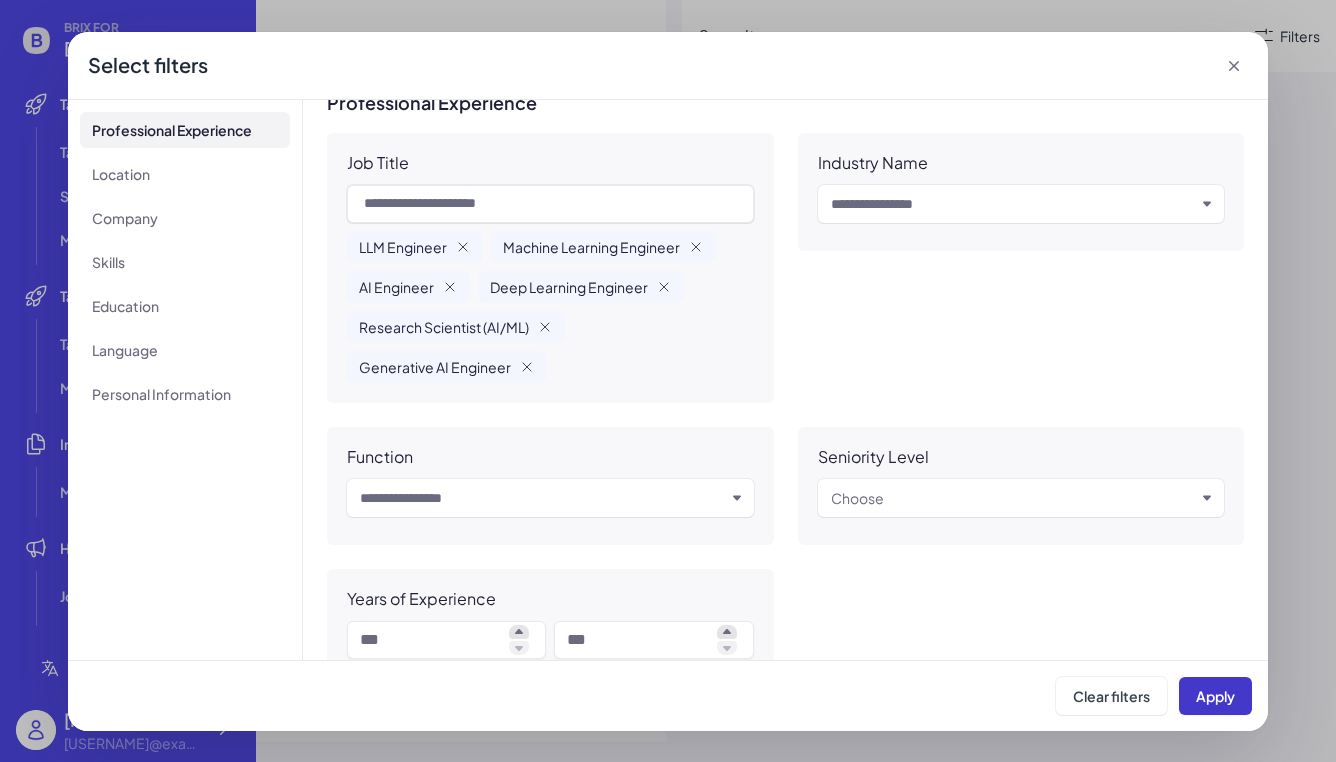 click on "Apply" at bounding box center (1215, 696) 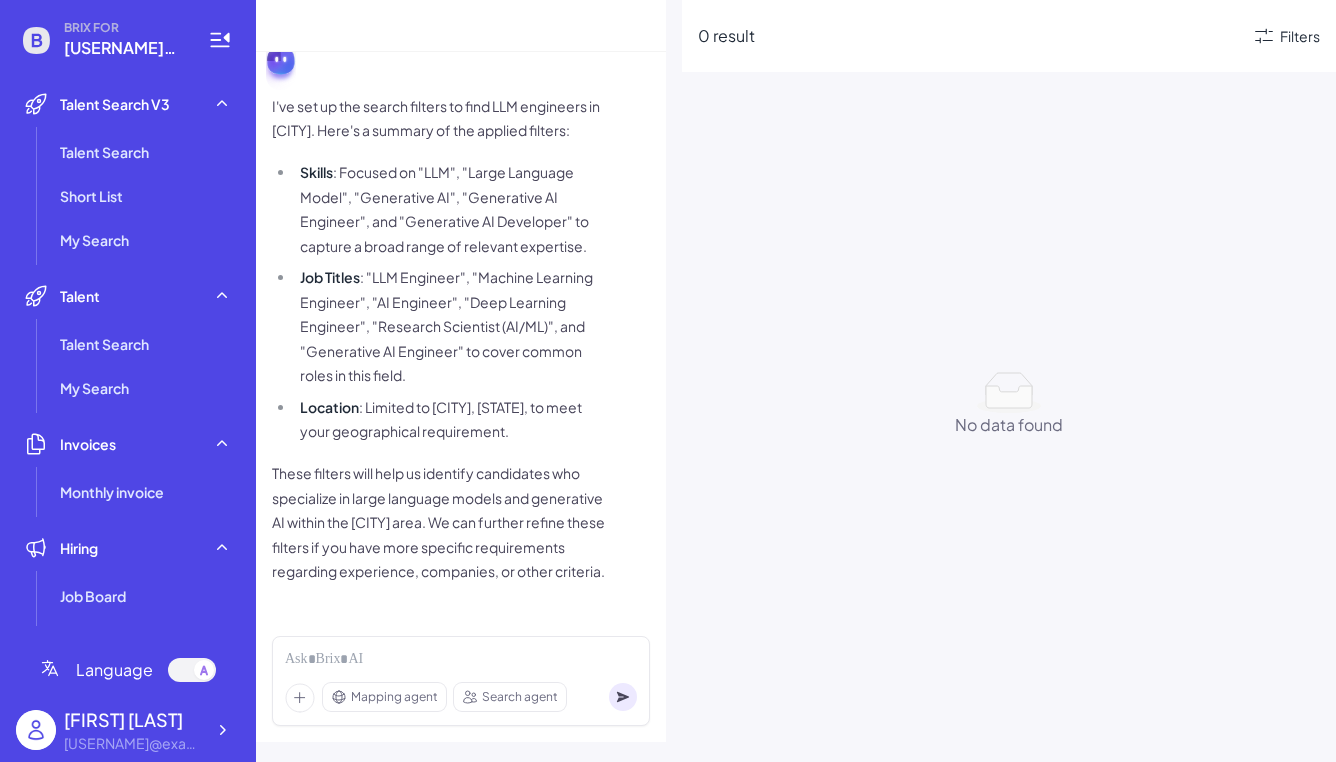 scroll, scrollTop: 85, scrollLeft: 0, axis: vertical 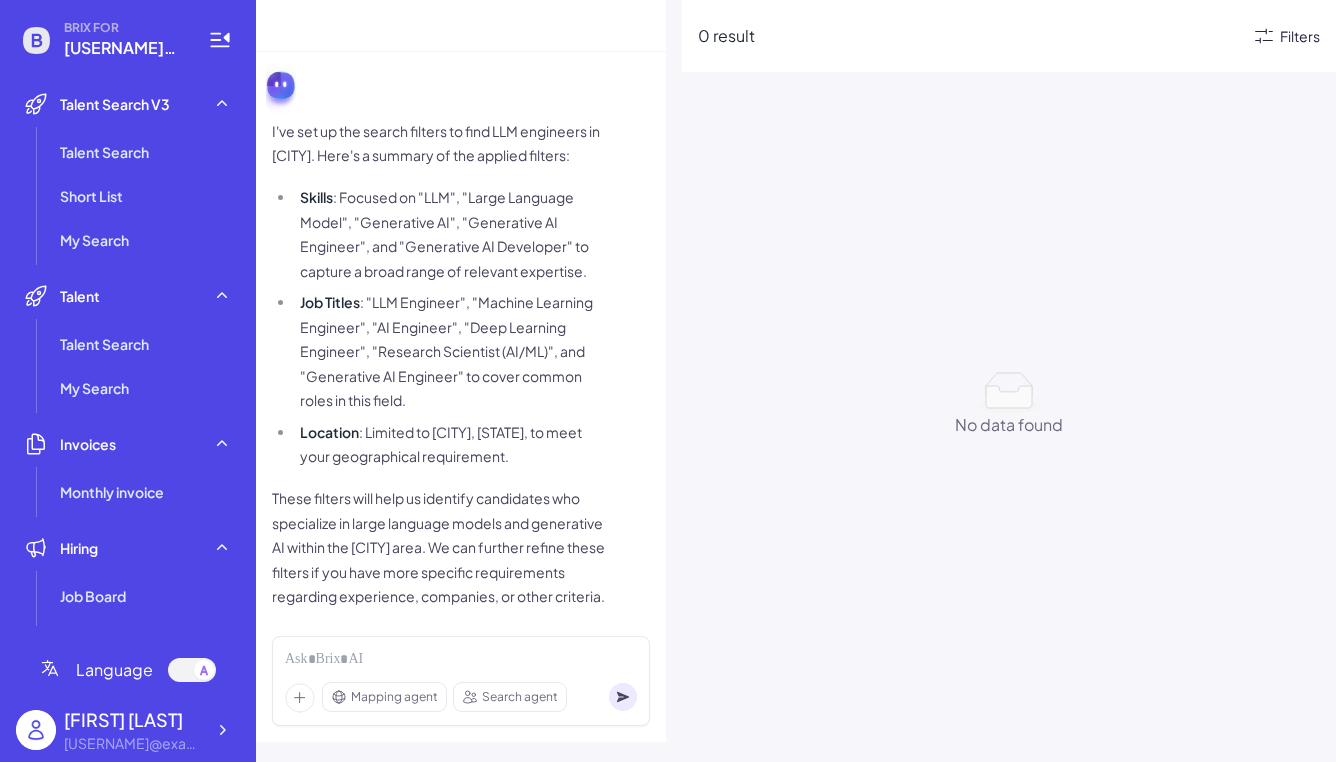 click on "Filters" at bounding box center [1300, 36] 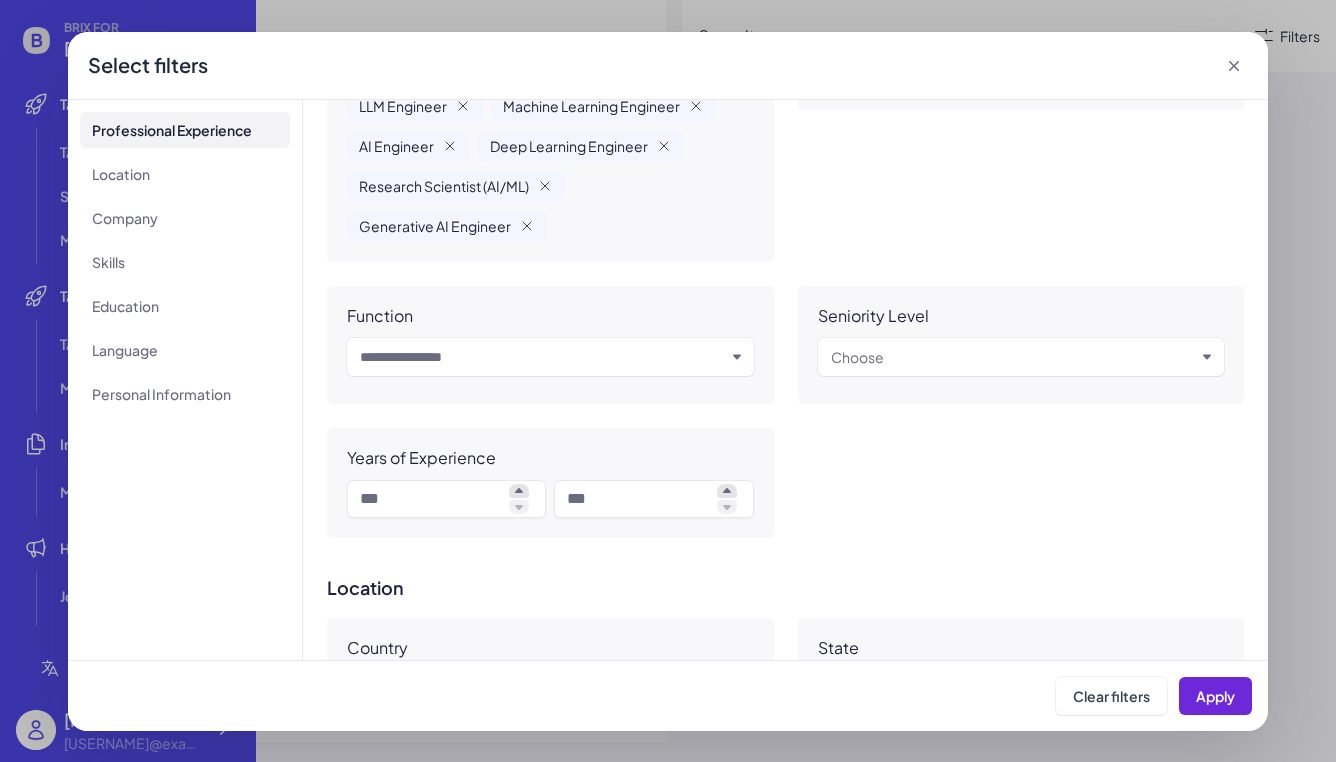 scroll, scrollTop: 0, scrollLeft: 0, axis: both 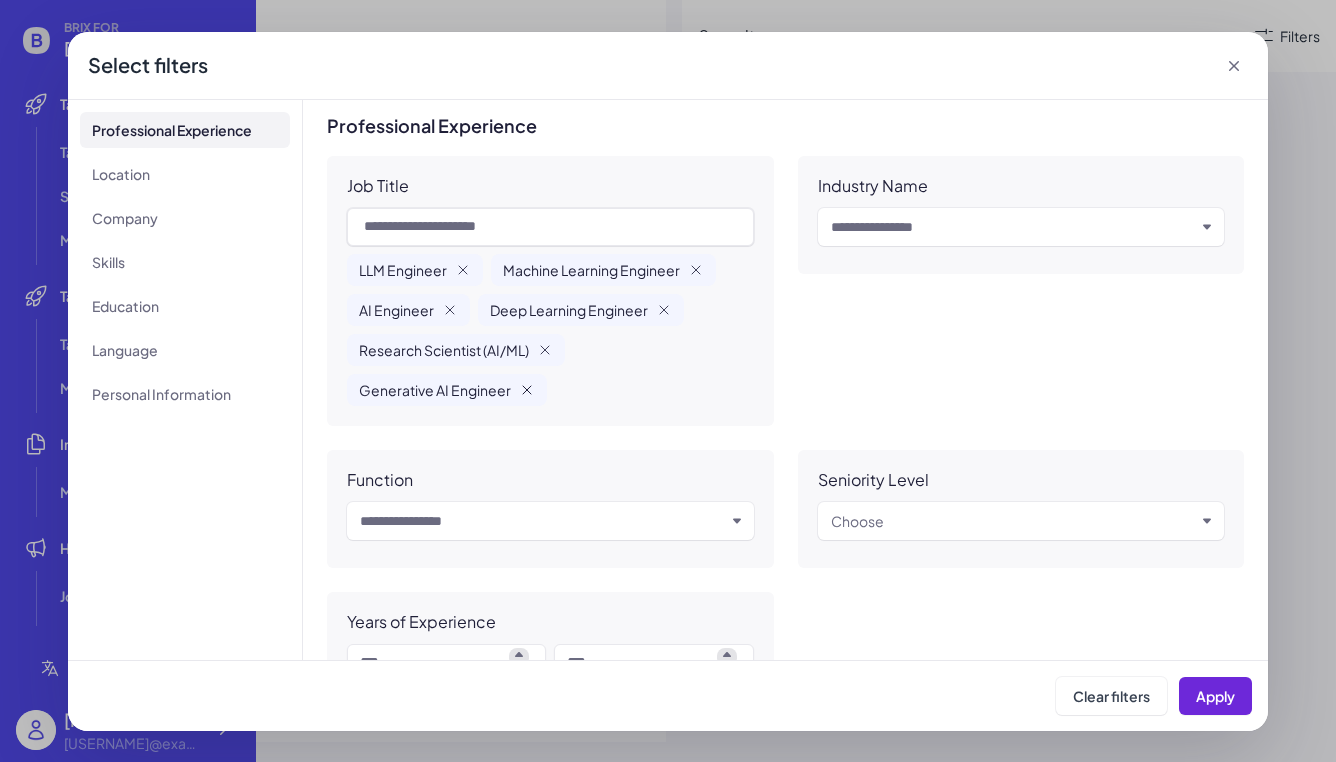 click 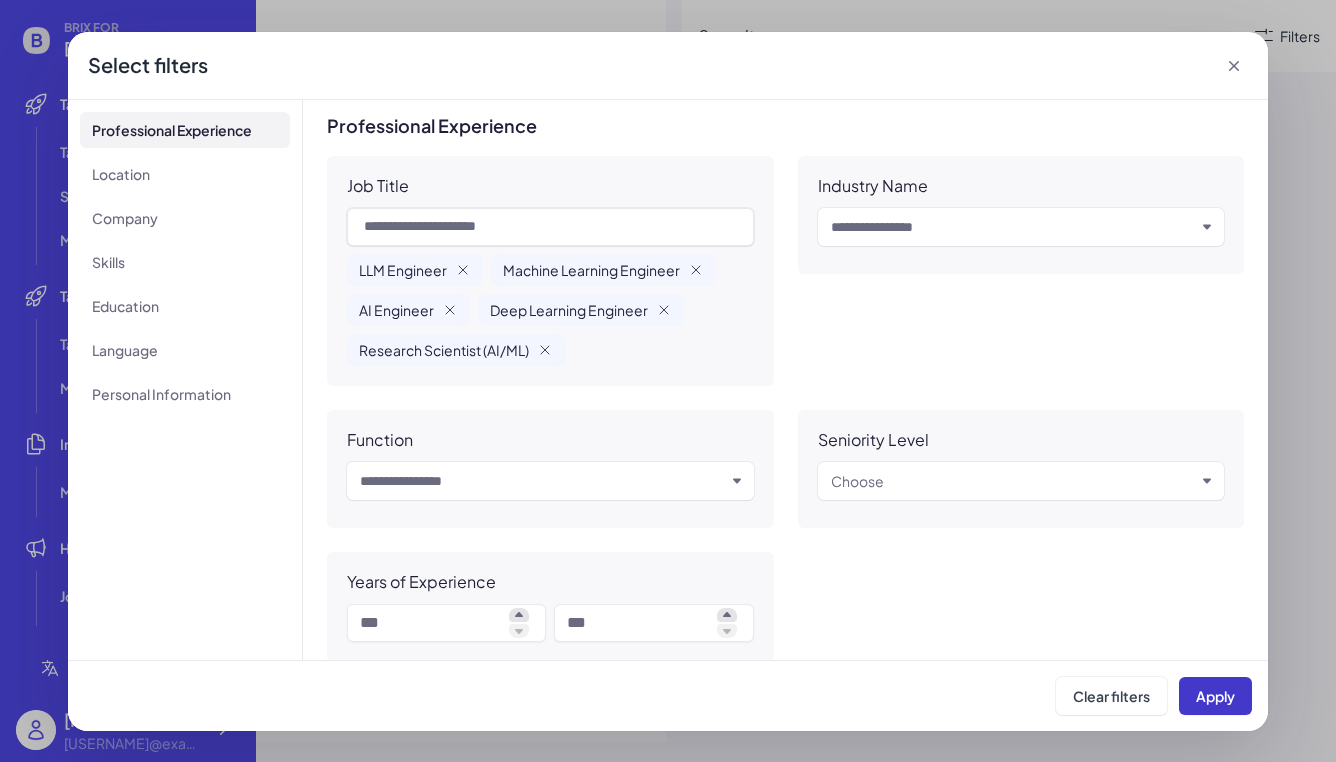 click on "Apply" at bounding box center (1215, 696) 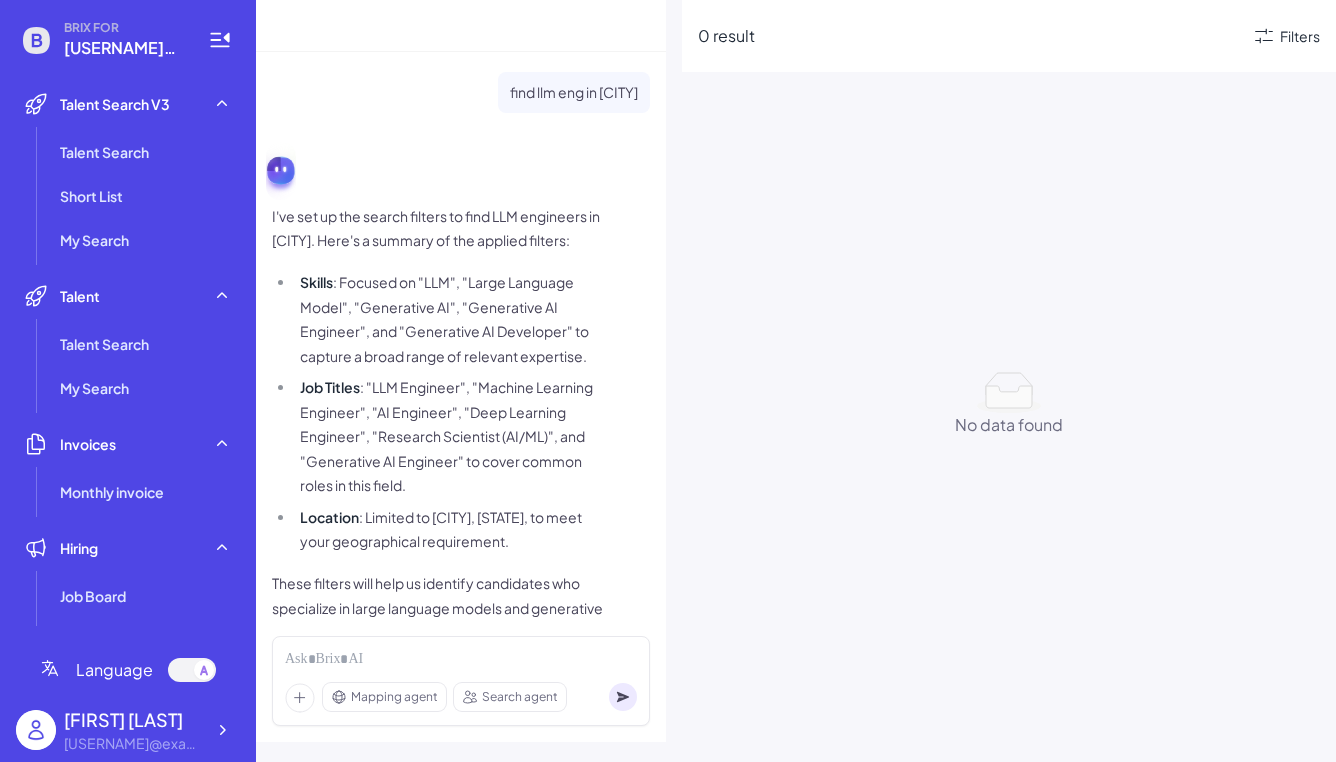 scroll, scrollTop: 158, scrollLeft: 0, axis: vertical 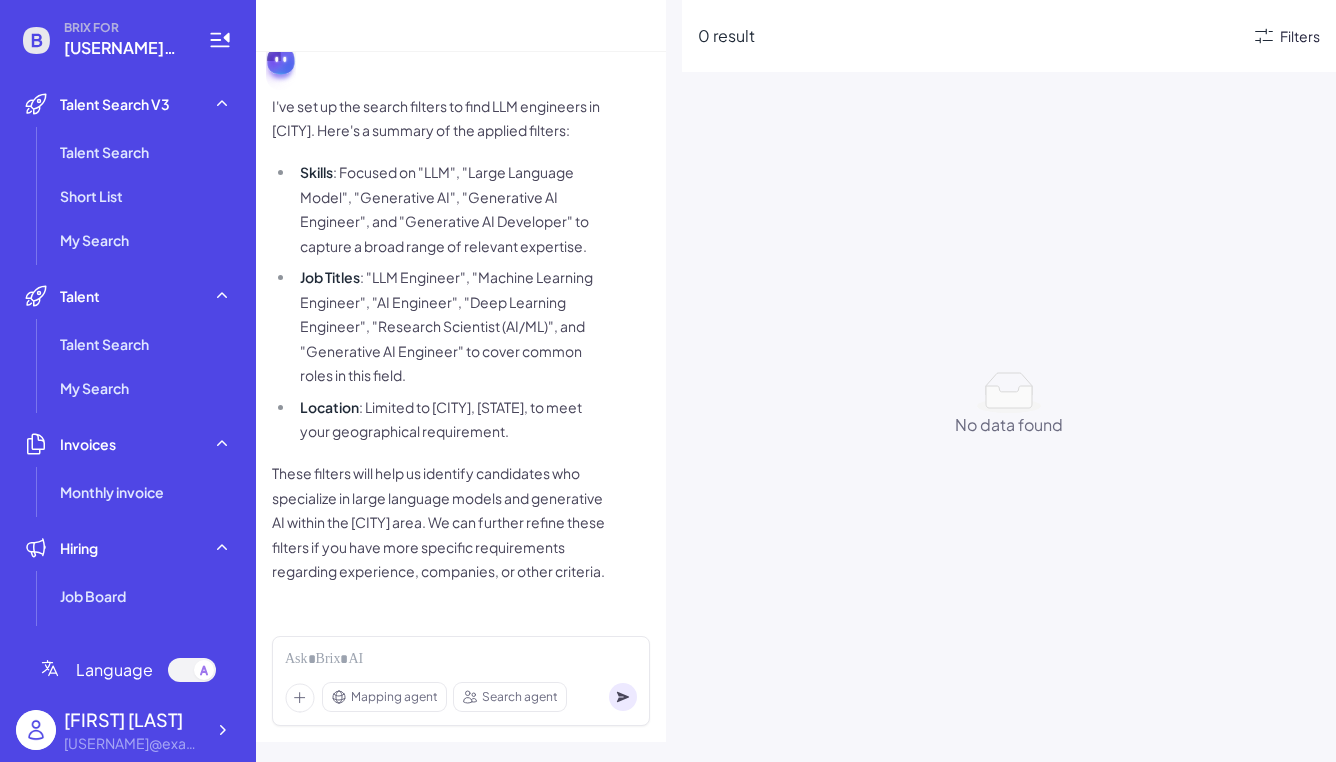 click on "Filters" at bounding box center (1300, 36) 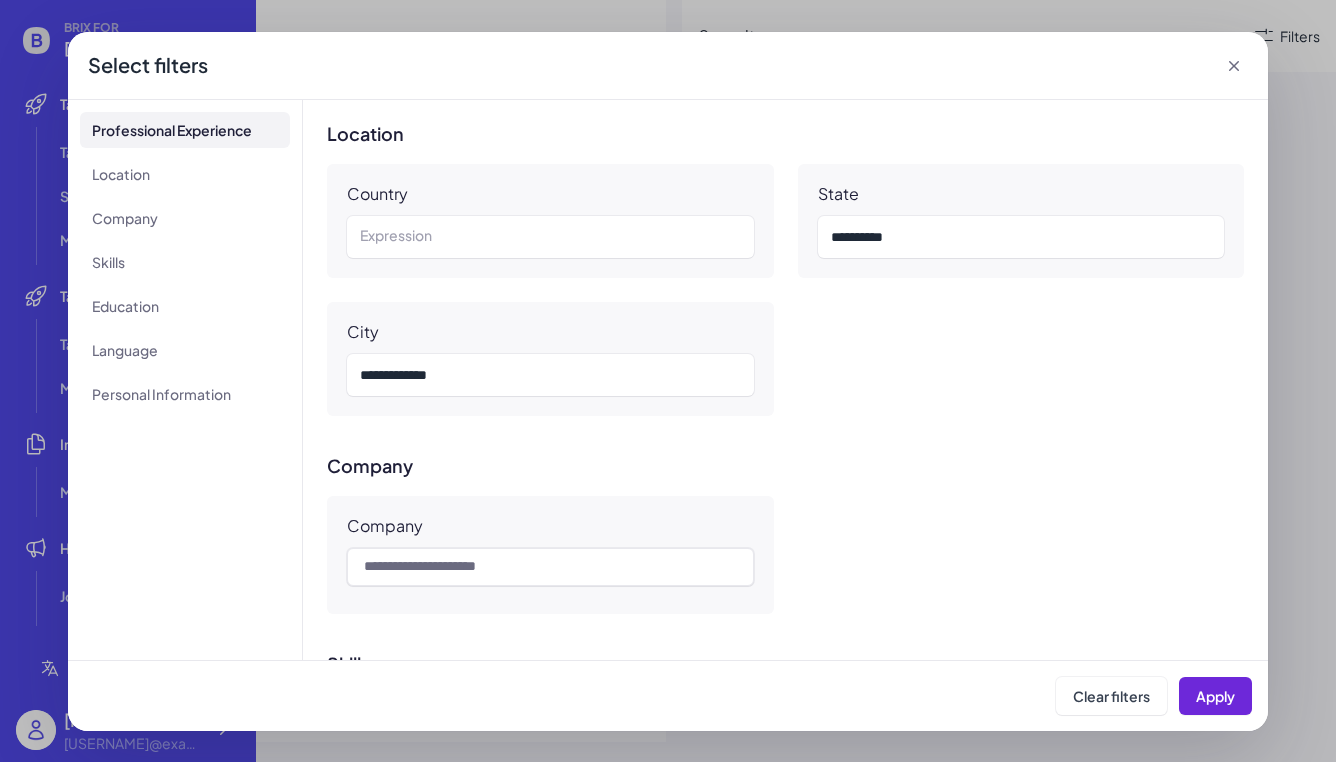 scroll, scrollTop: 577, scrollLeft: 0, axis: vertical 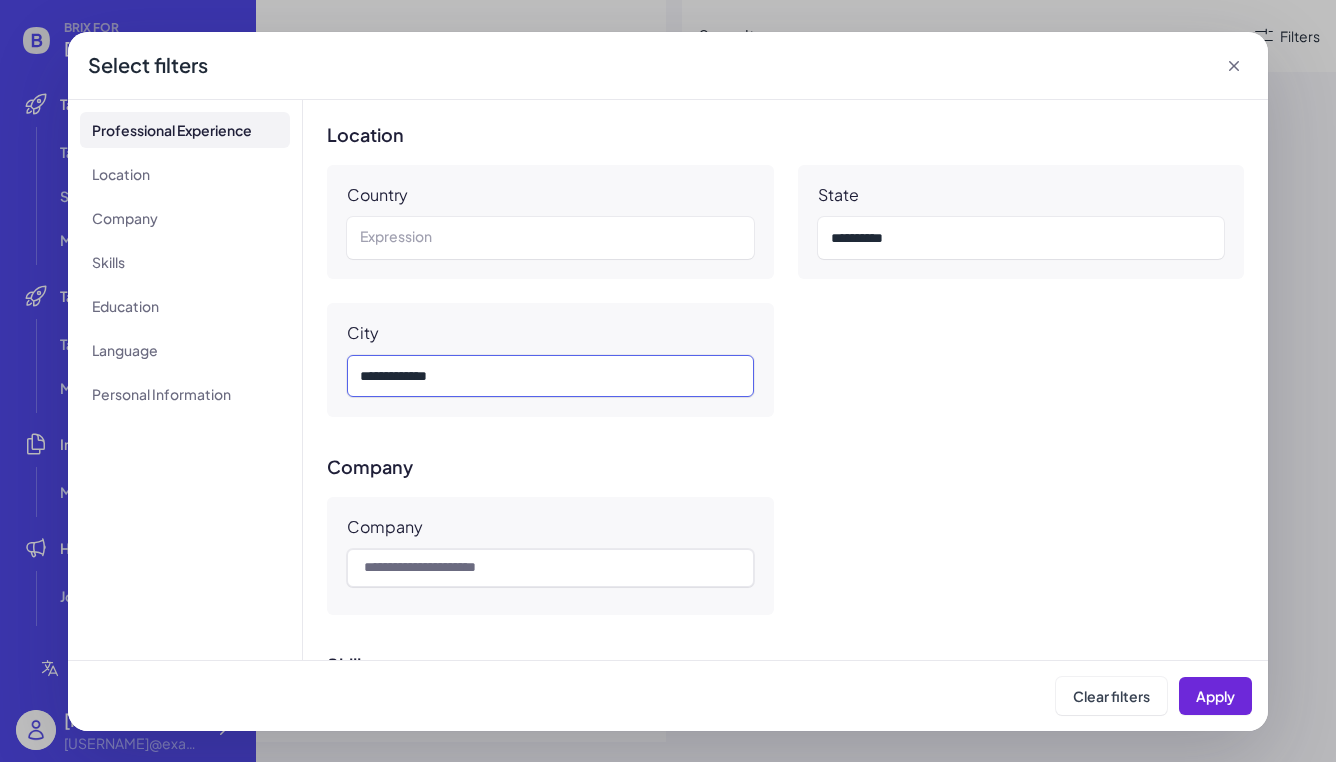 click on "***   *********" at bounding box center [550, 376] 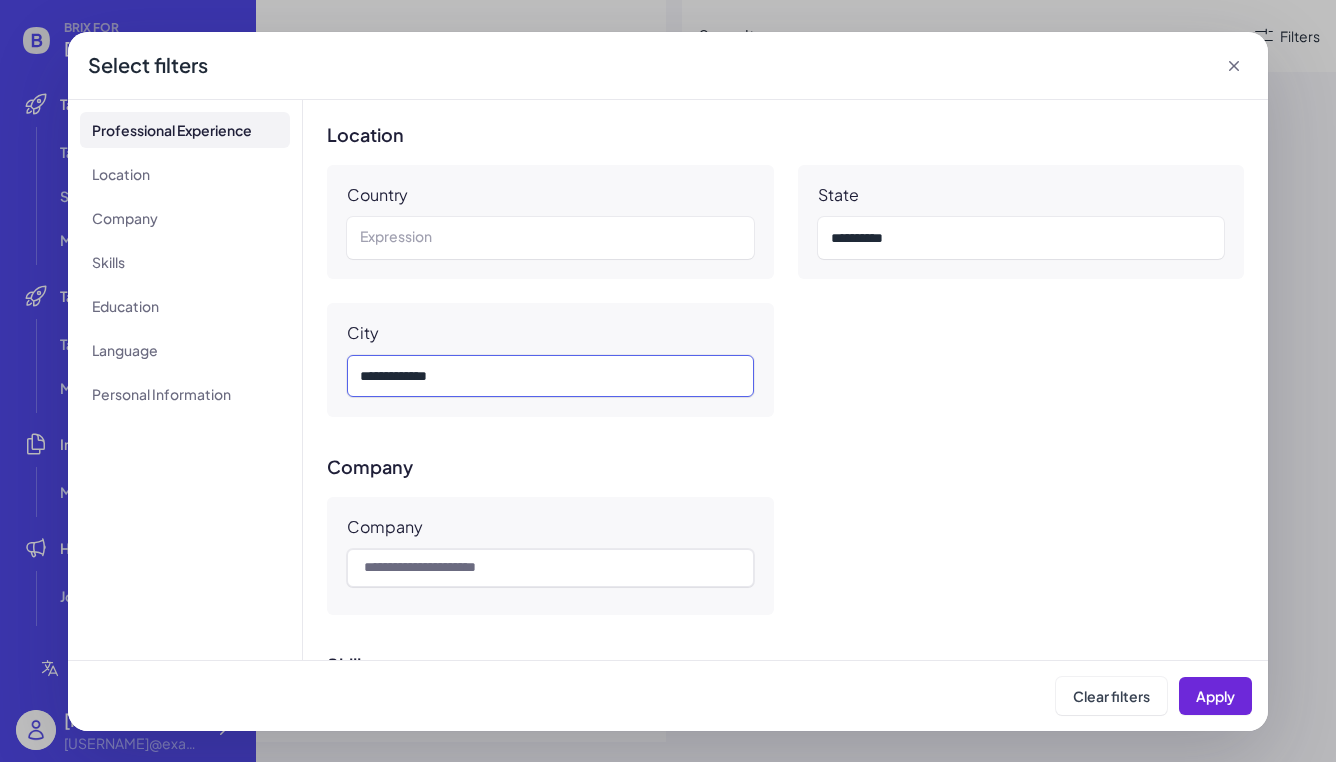 click on "***   *********" at bounding box center [550, 376] 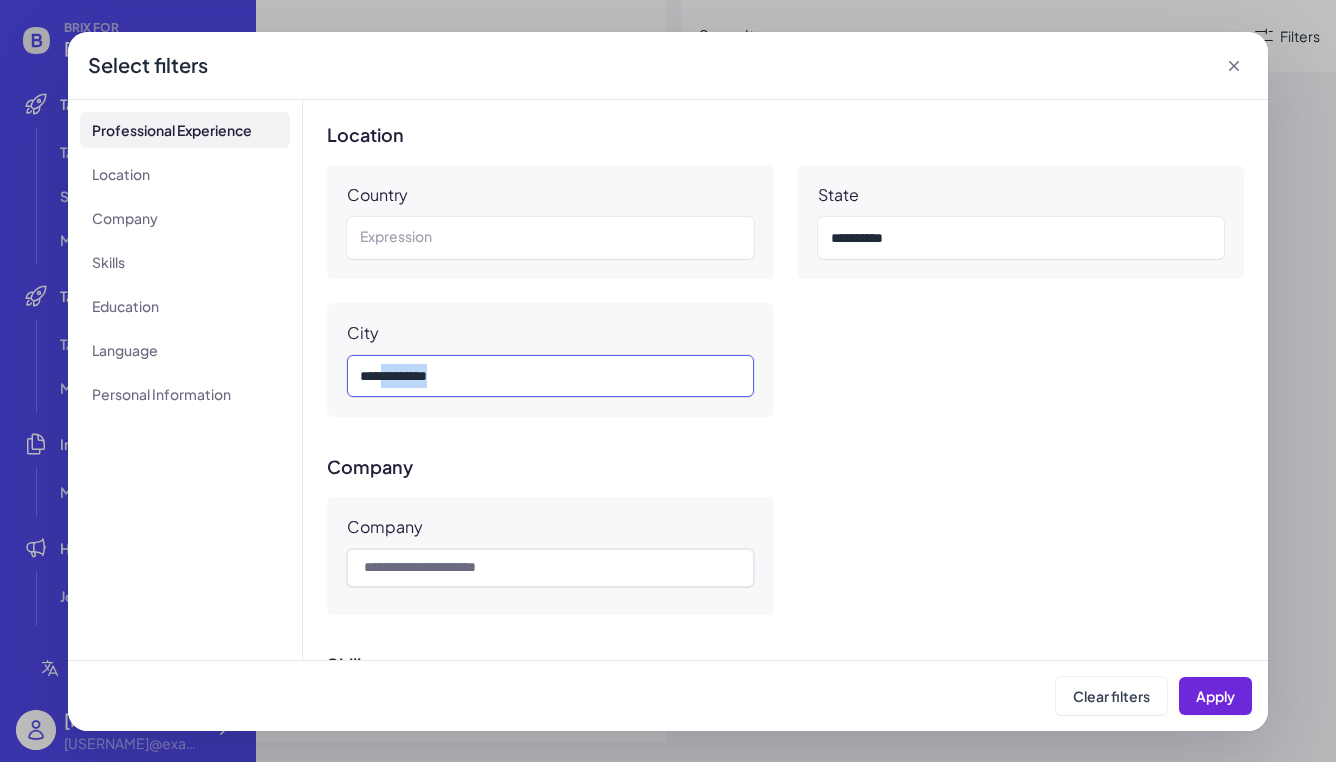 click on "***   *********" at bounding box center [550, 376] 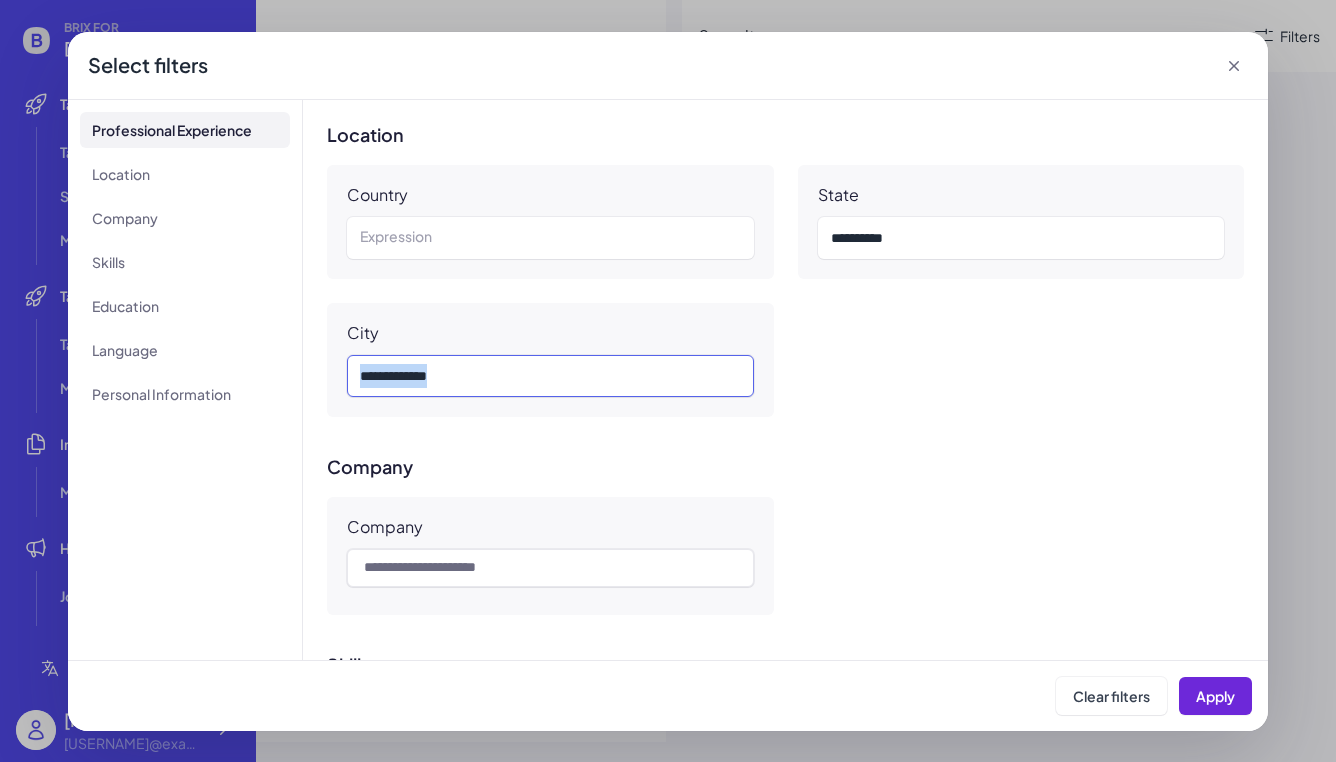 click on "***   *********" at bounding box center [550, 376] 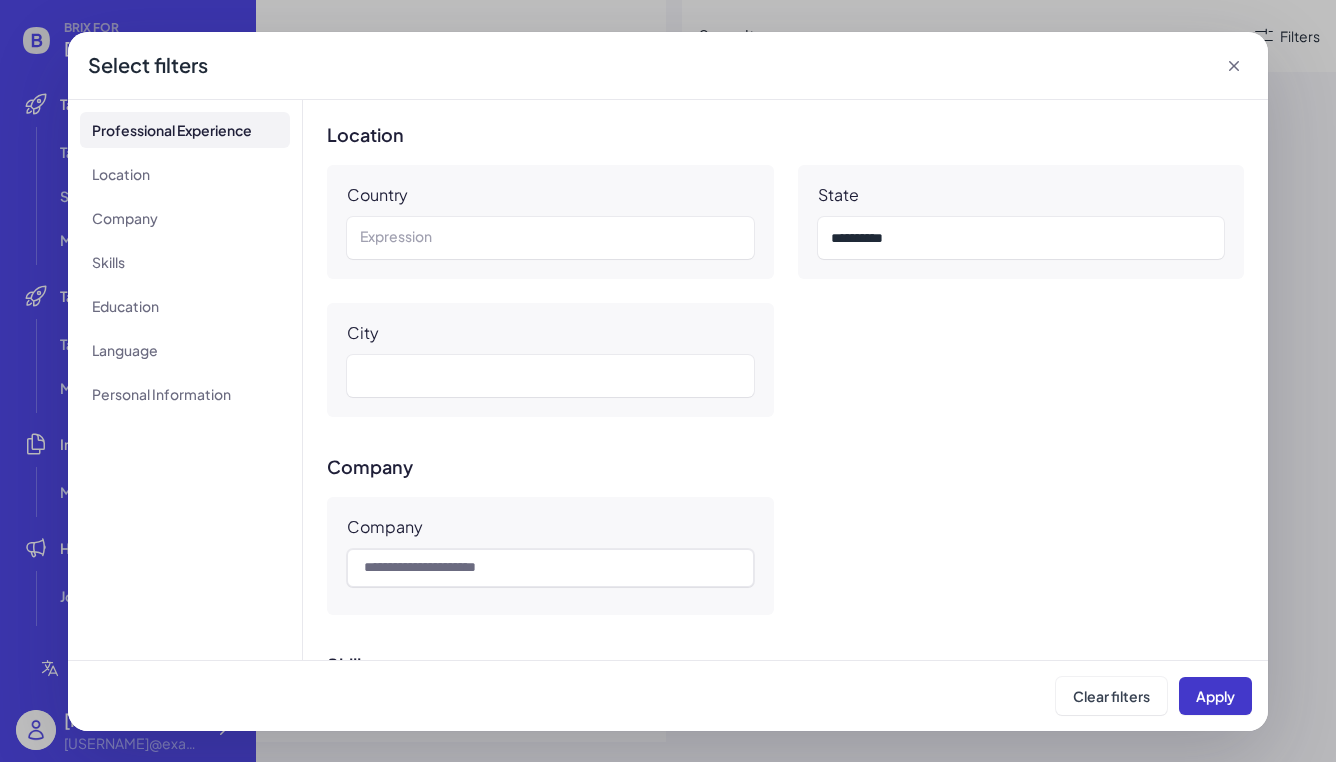 click on "Apply" at bounding box center (1215, 696) 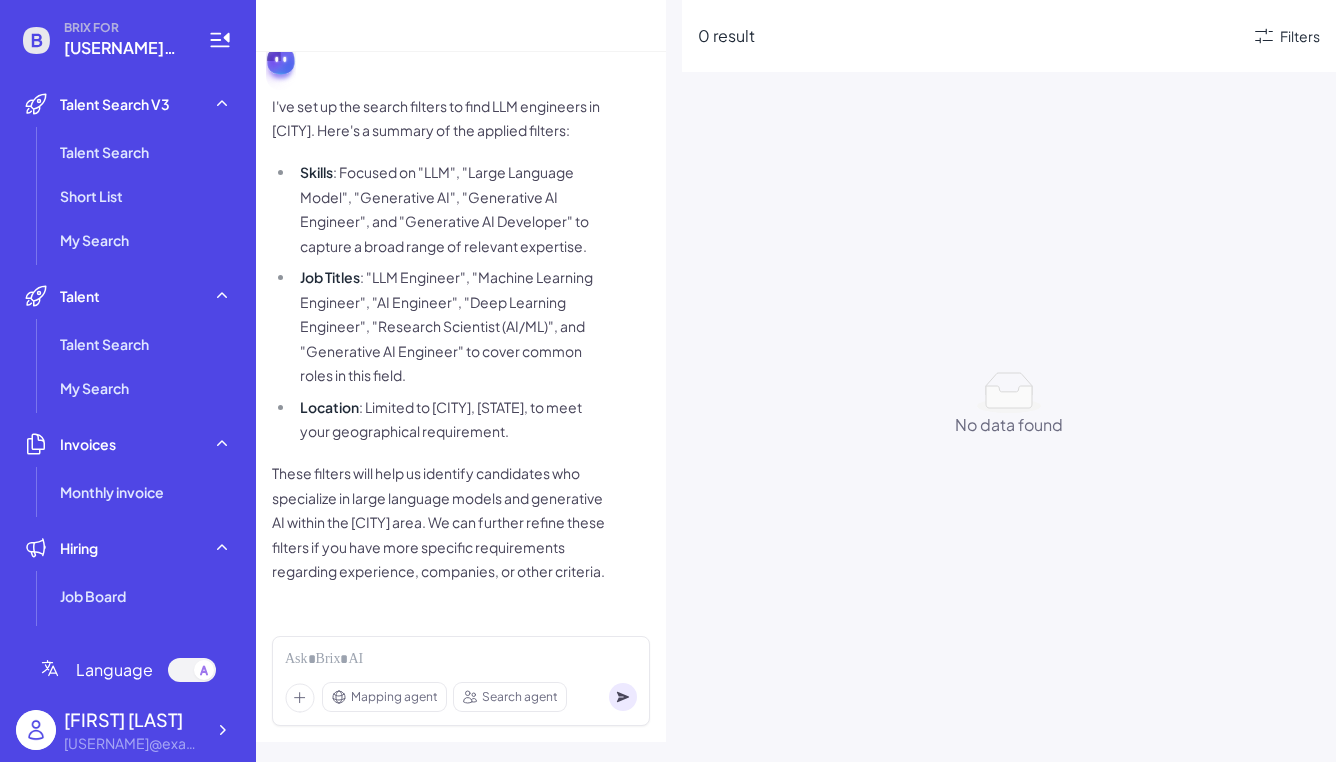 scroll, scrollTop: 0, scrollLeft: 0, axis: both 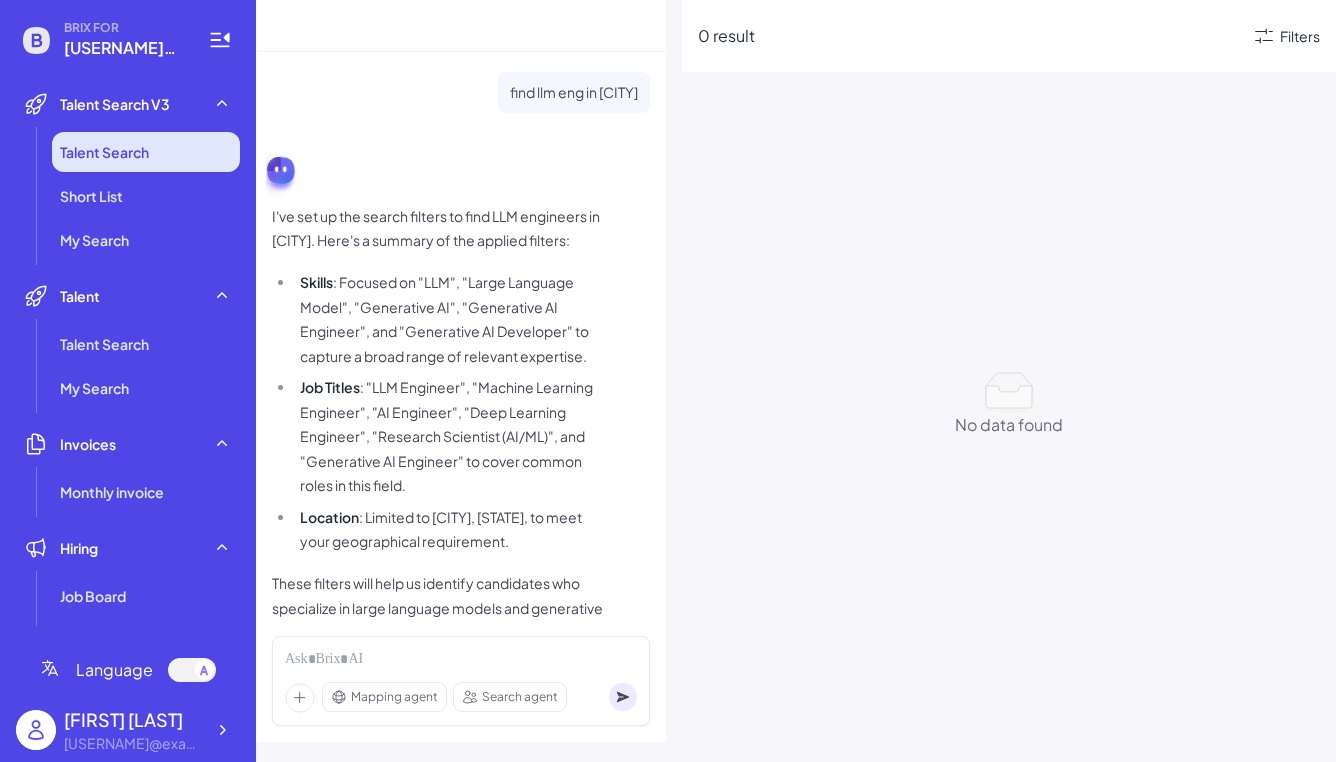 click on "Talent Search" at bounding box center [146, 152] 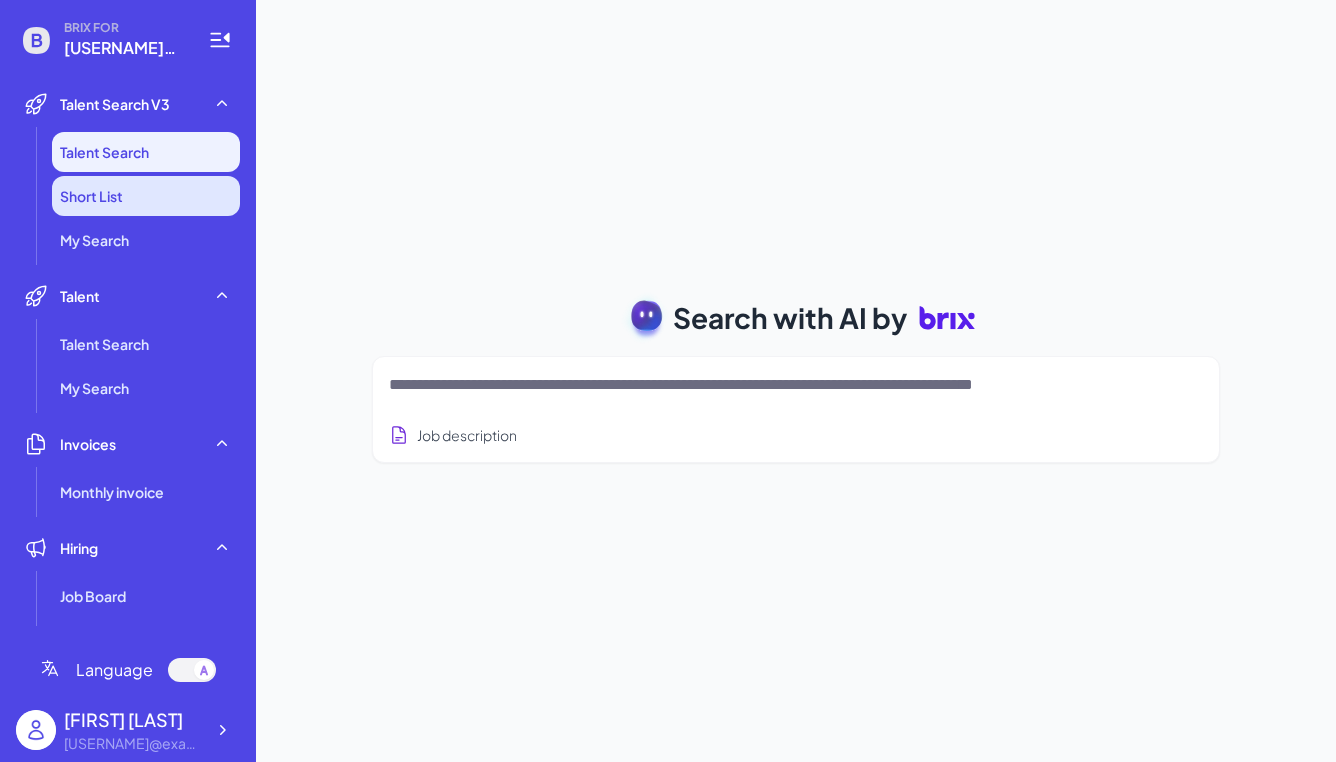click on "Short List" at bounding box center (146, 196) 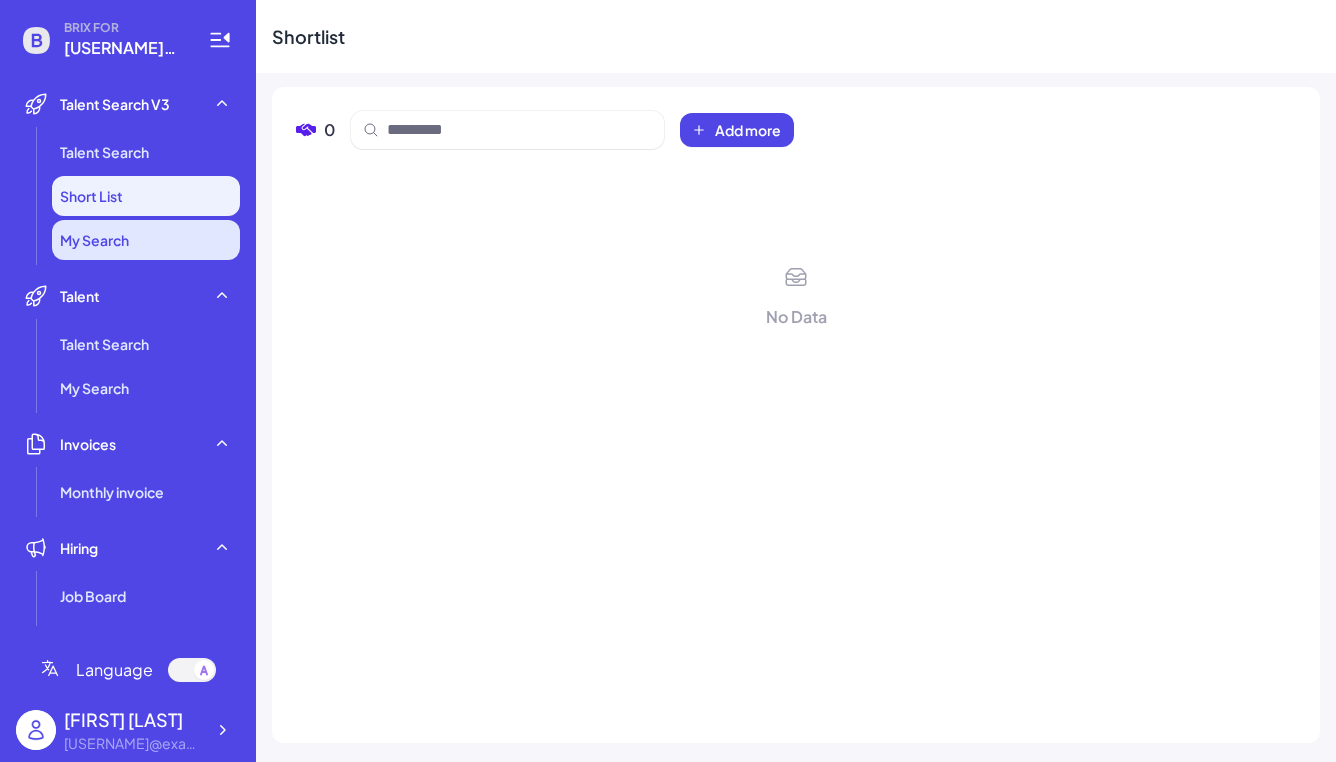 click on "My Search" at bounding box center [146, 240] 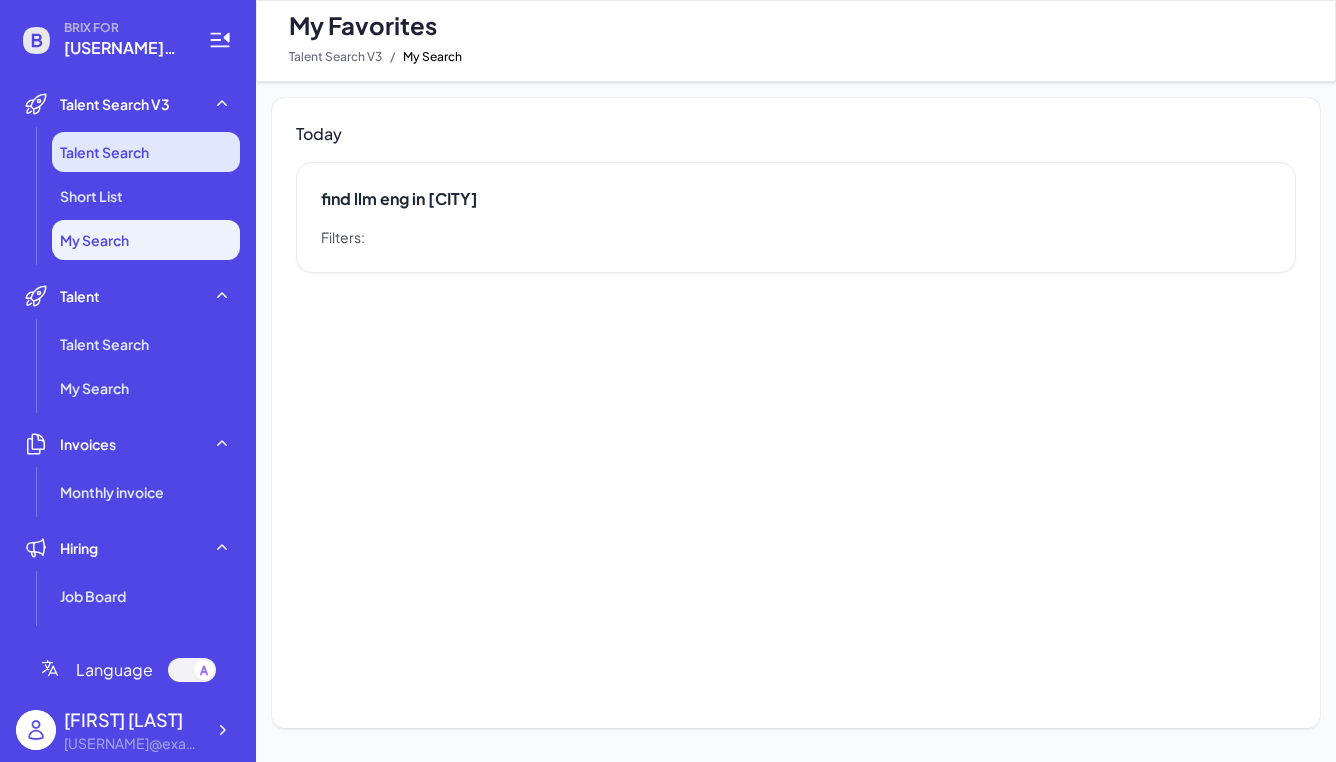 click on "Talent Search" at bounding box center [146, 152] 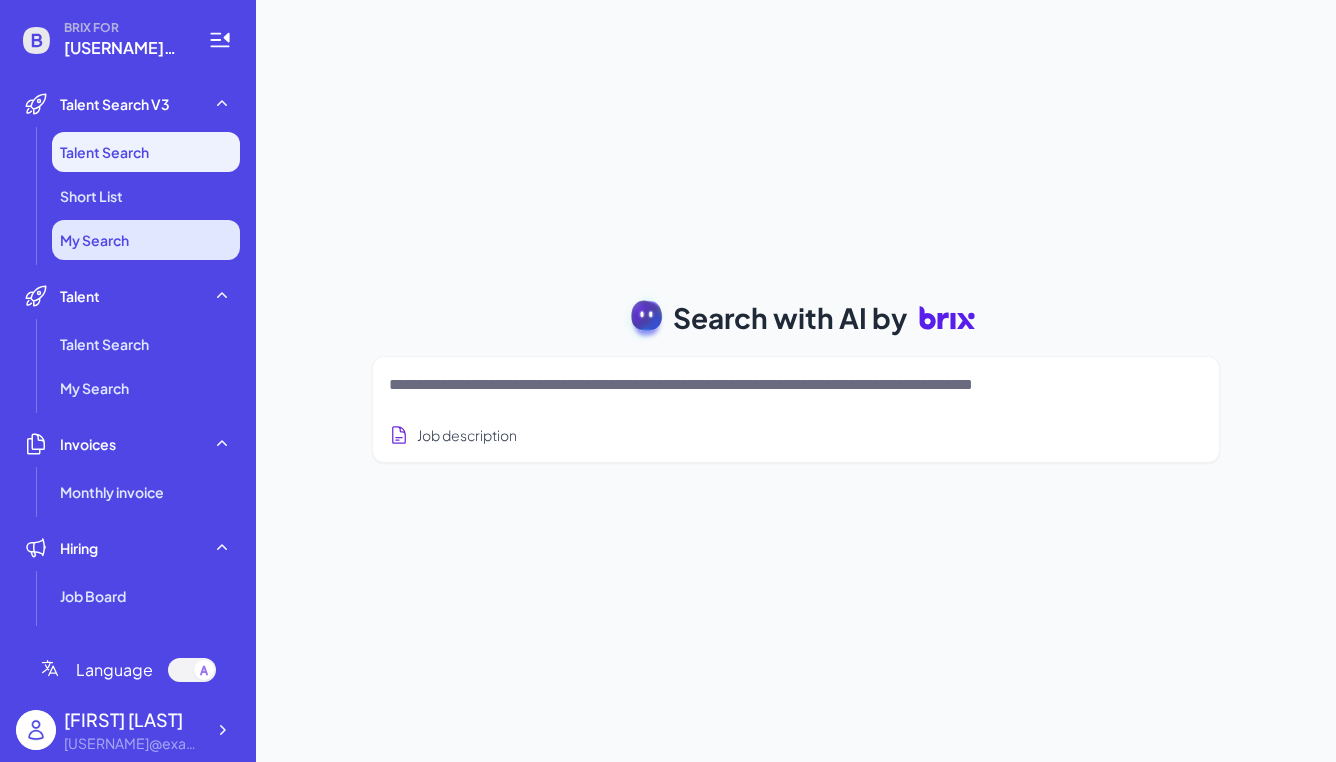 click on "My Search" at bounding box center [146, 240] 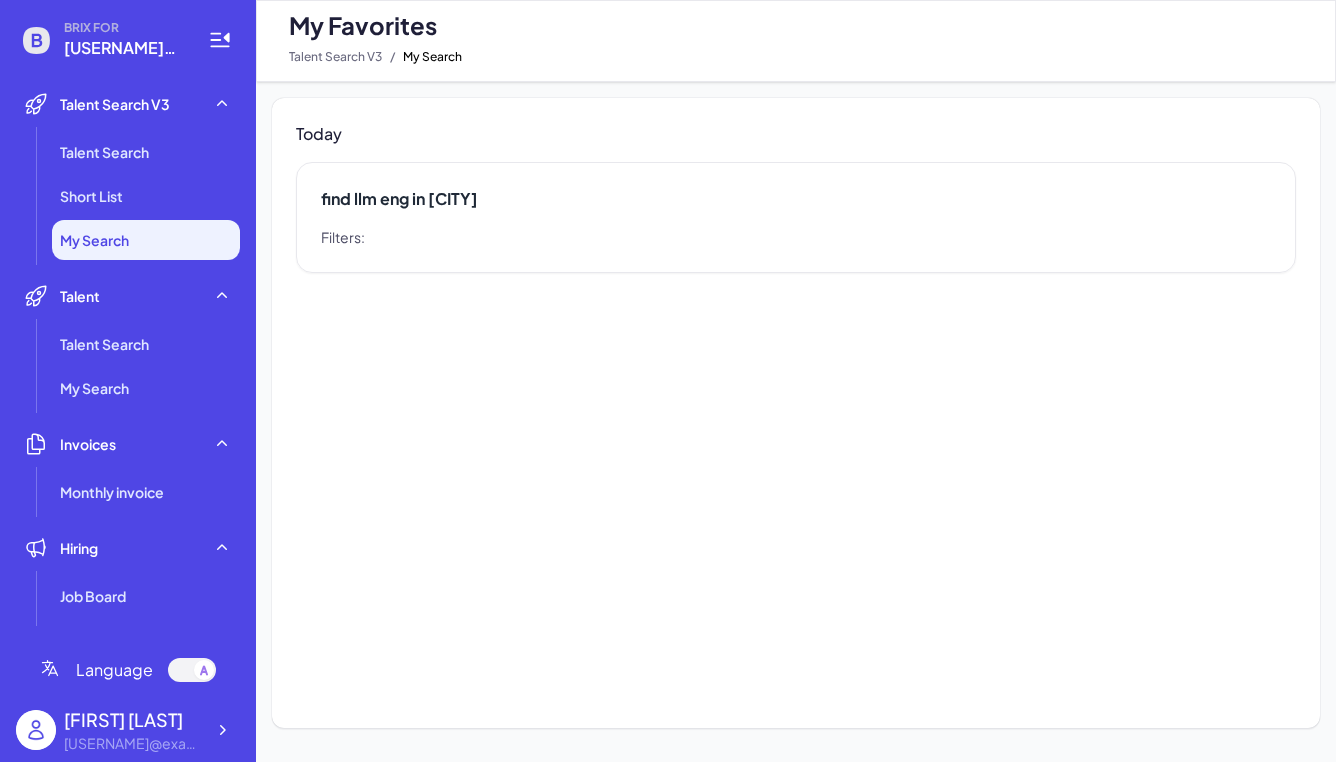 click on "find llm eng in sf Filters:" at bounding box center (796, 217) 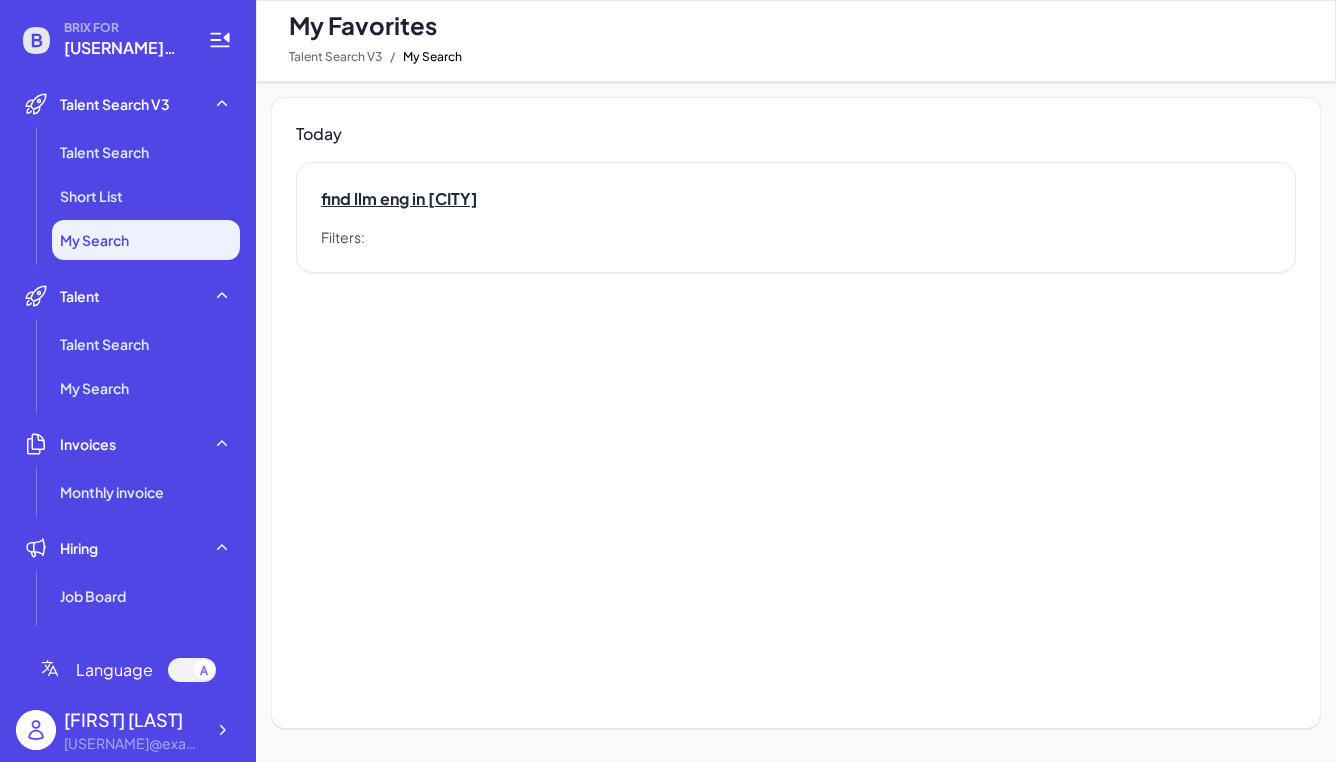 click on "find llm eng in [CITY]" at bounding box center (796, 199) 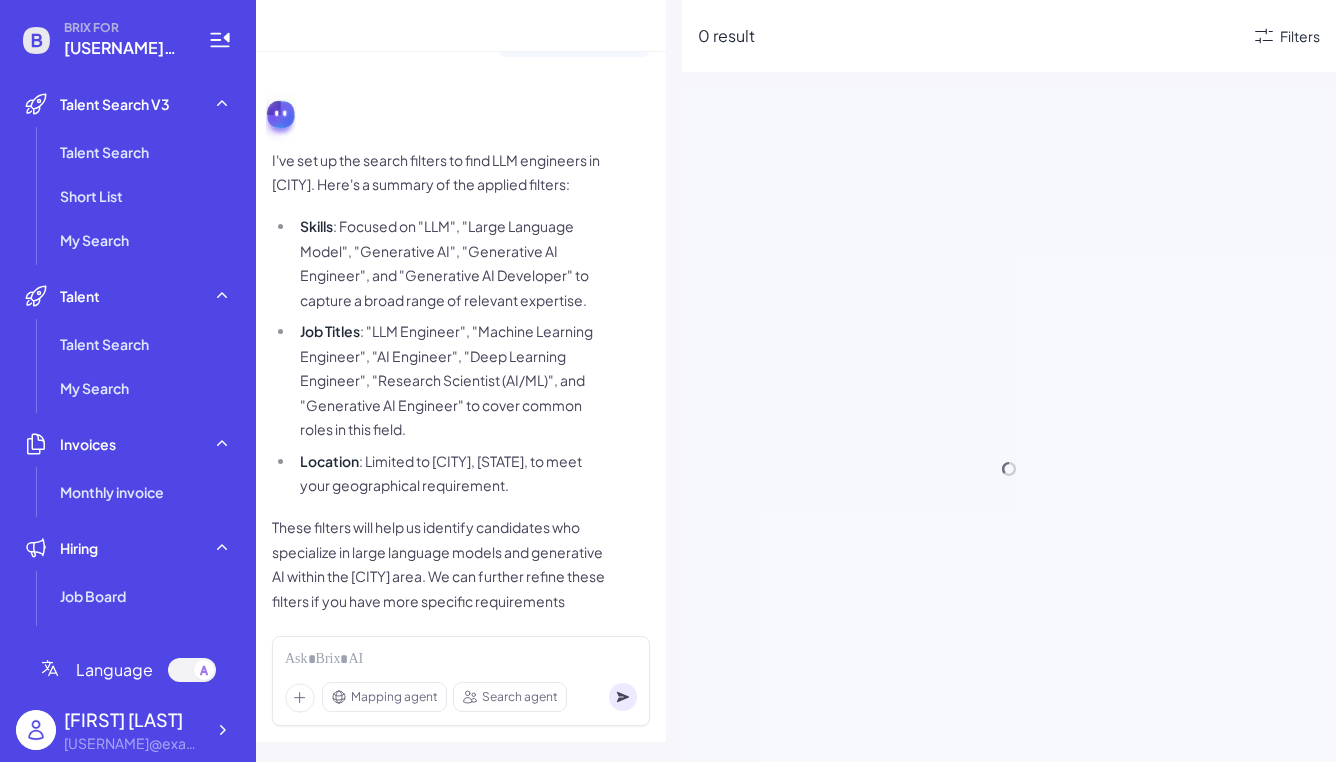 scroll, scrollTop: 158, scrollLeft: 0, axis: vertical 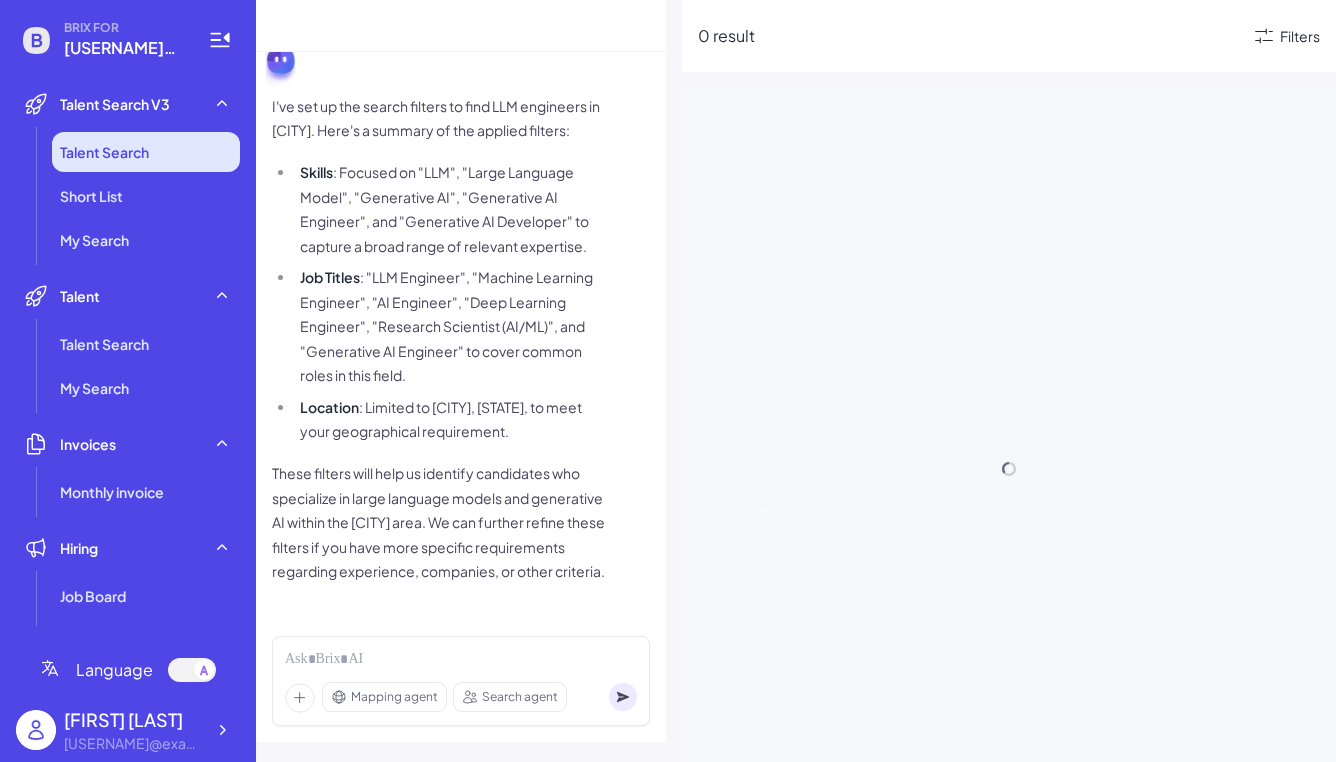click on "Talent Search" at bounding box center (146, 152) 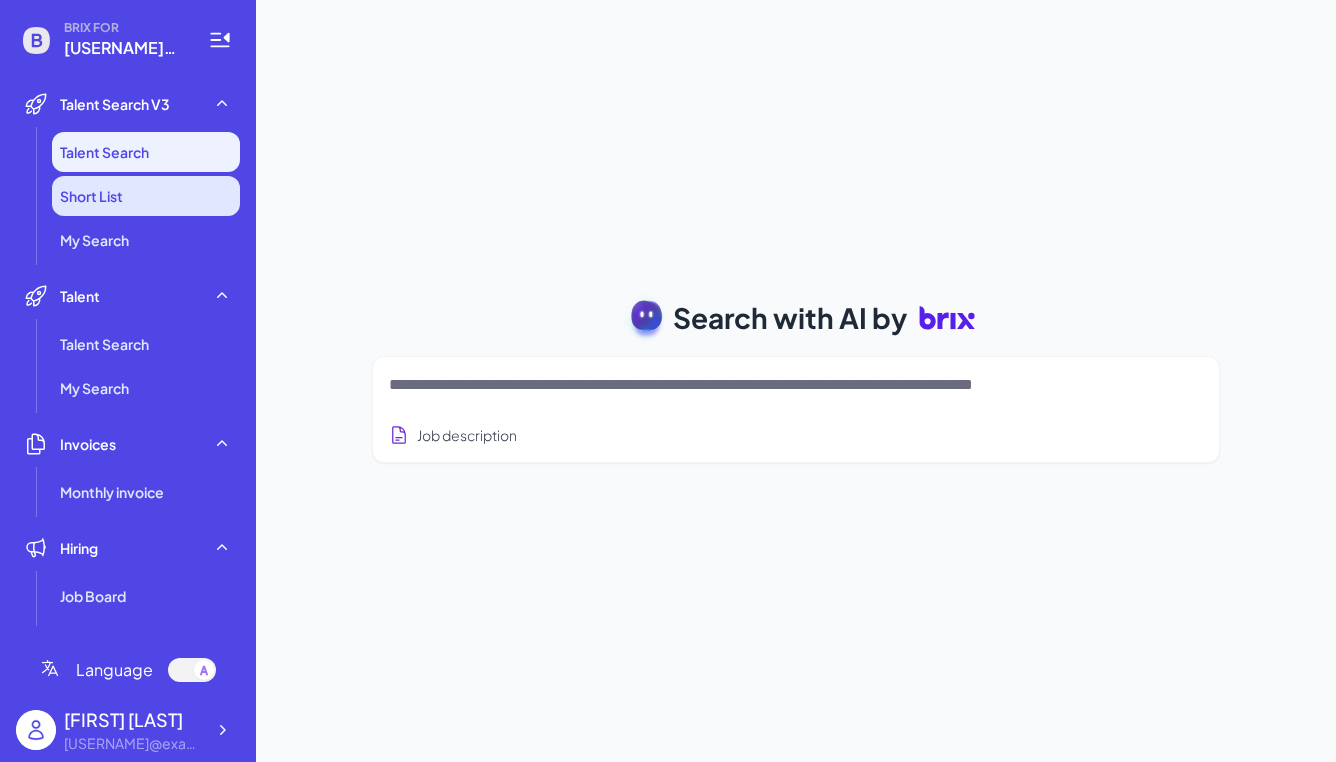 click on "Short List" at bounding box center (146, 196) 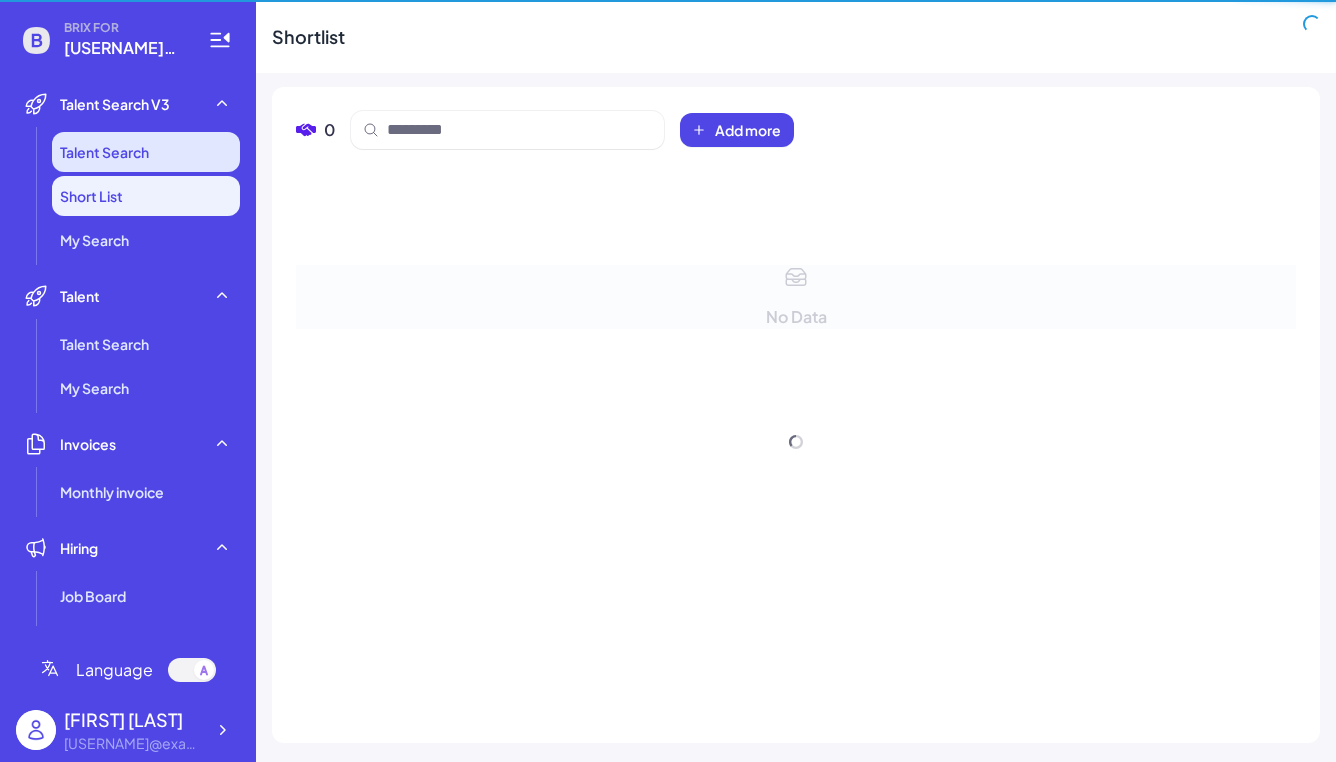 click on "Talent Search" at bounding box center (146, 152) 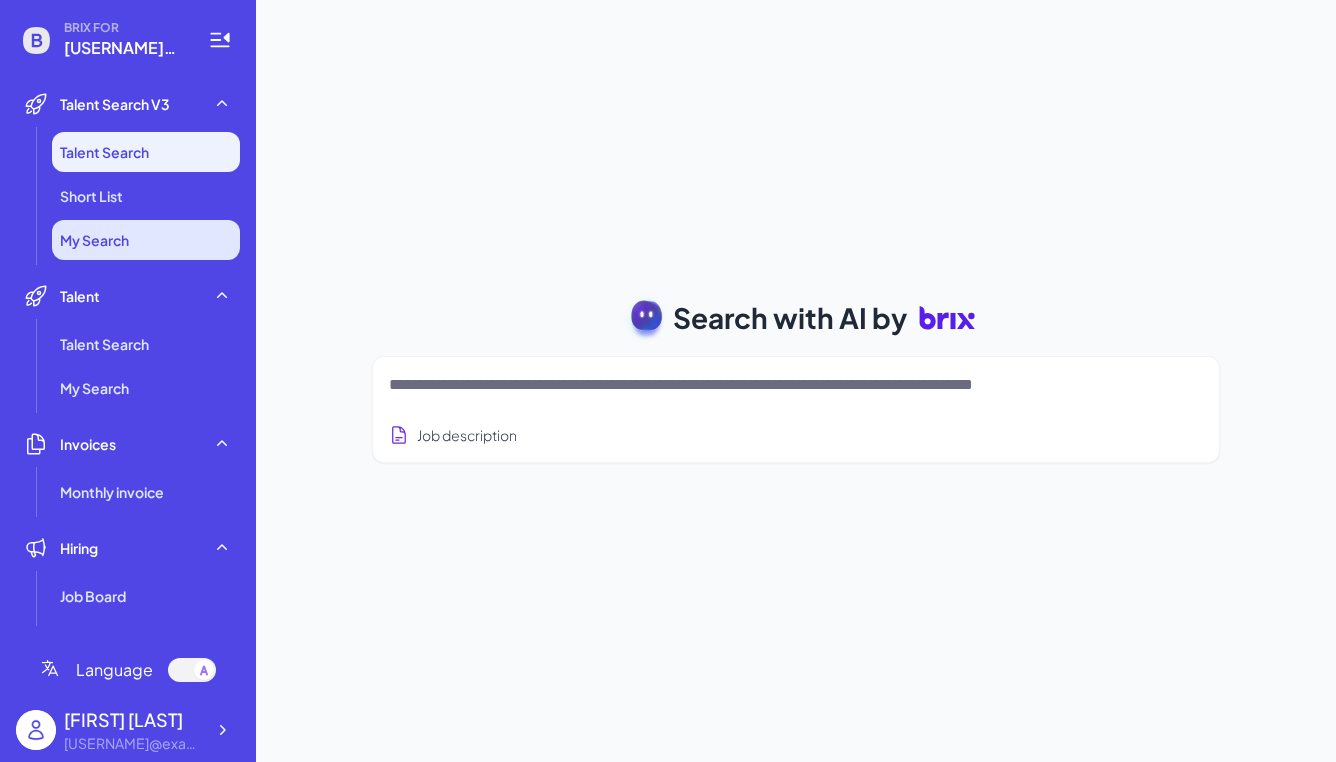 click on "My Search" at bounding box center [146, 240] 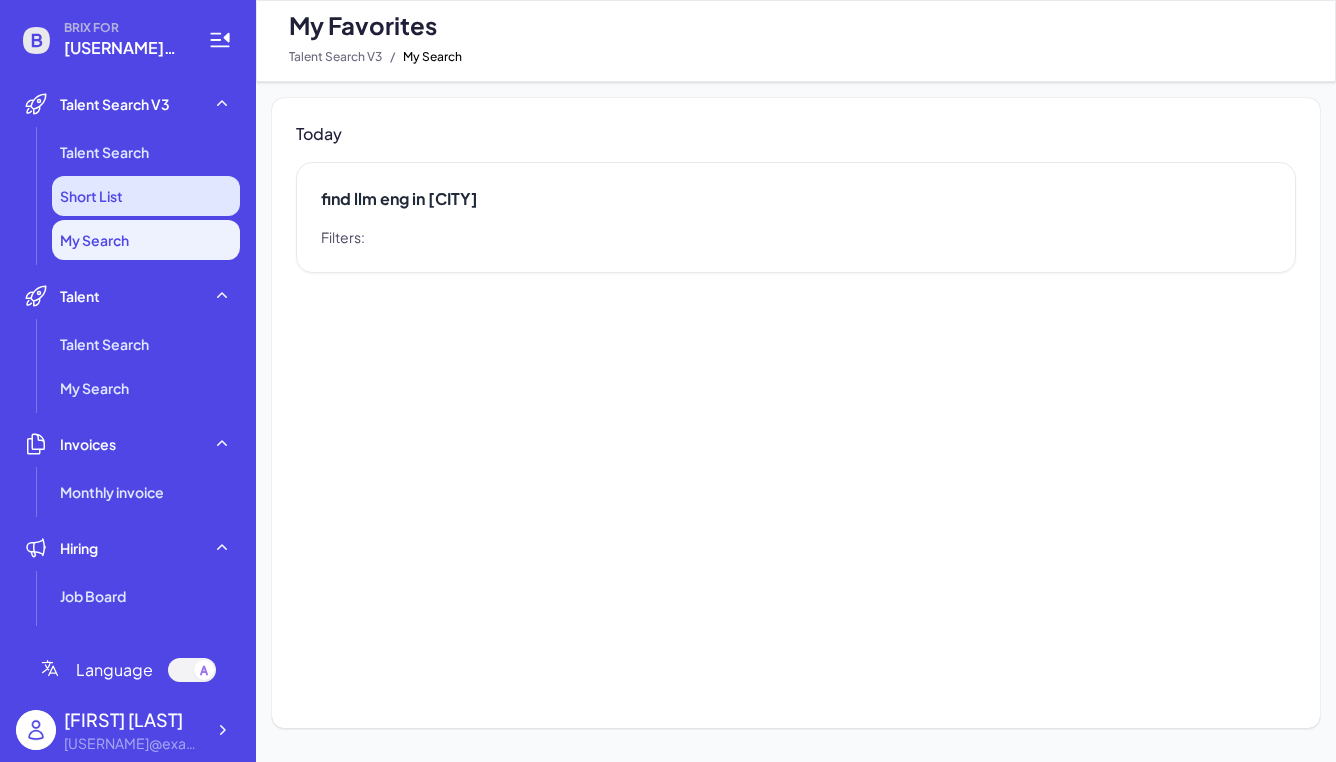 click on "Short List" at bounding box center (146, 196) 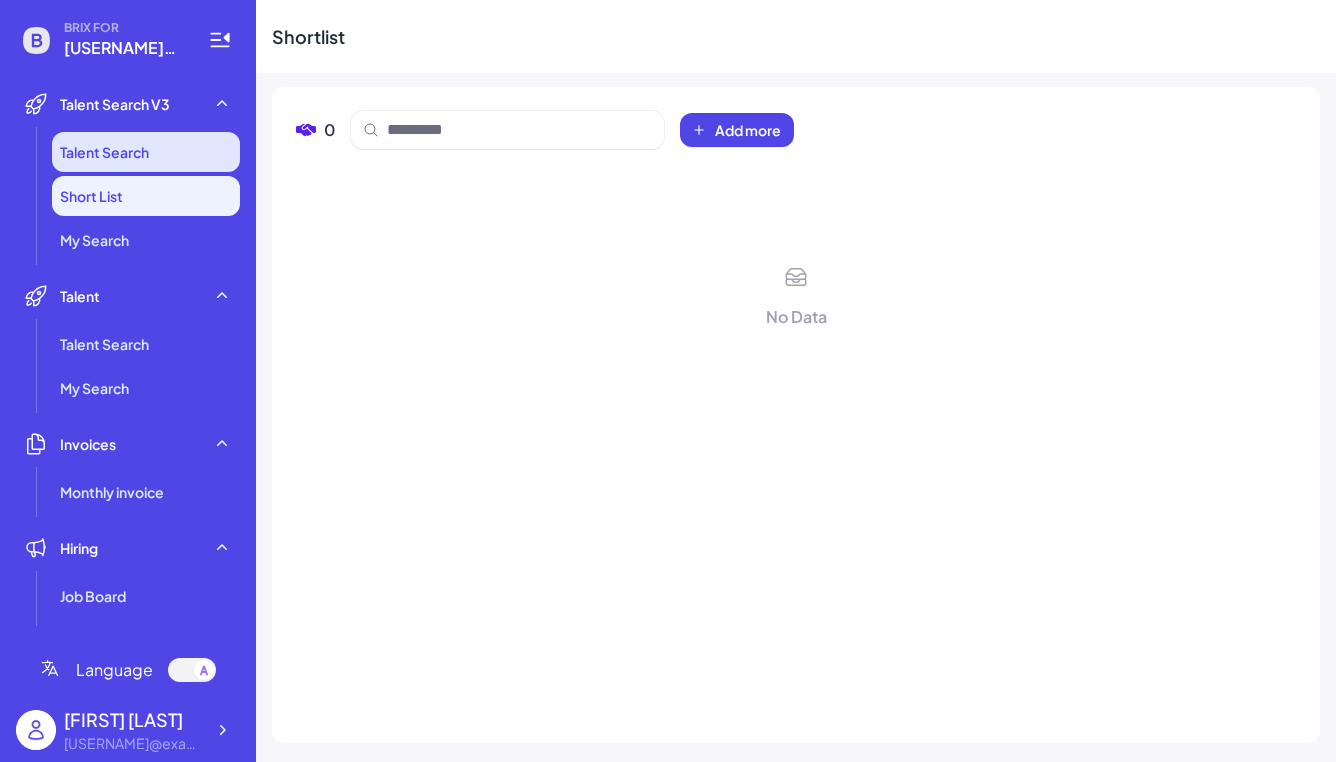 click on "Talent Search" at bounding box center (146, 152) 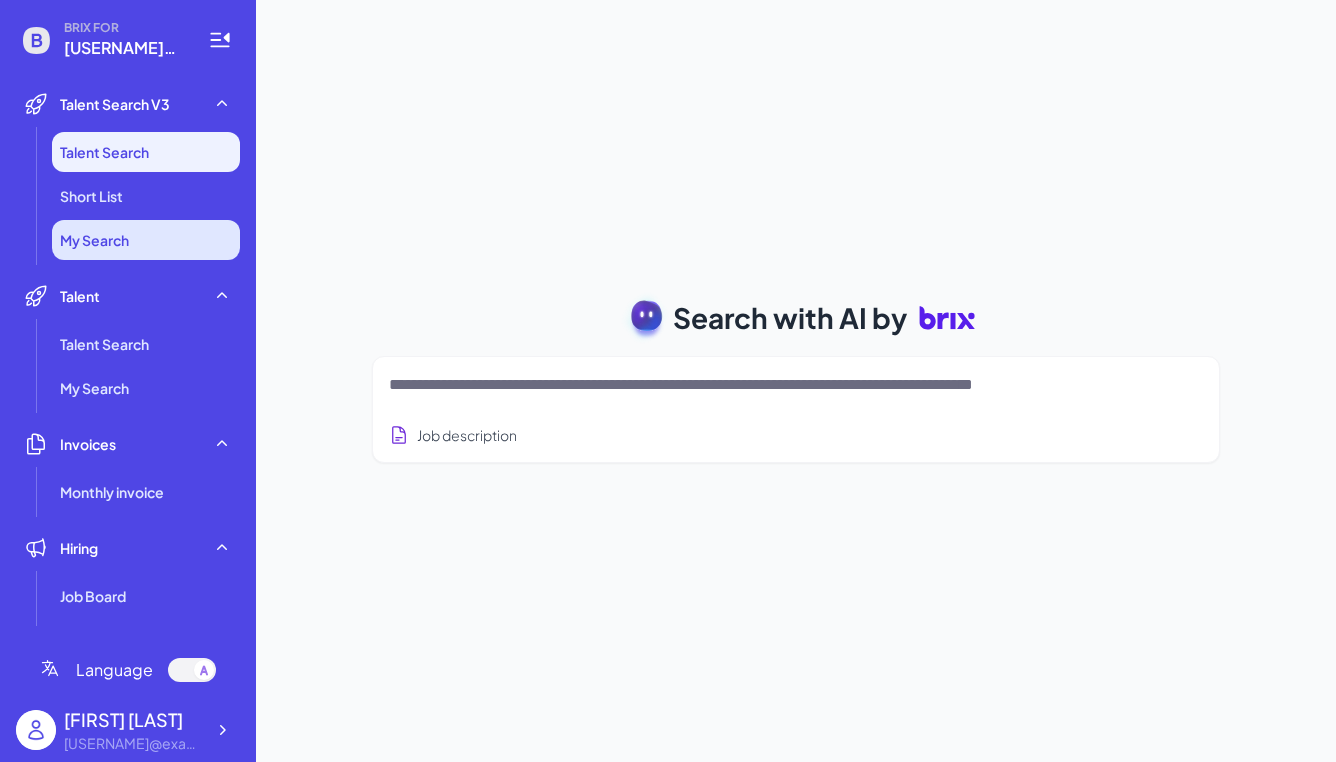click on "My Search" at bounding box center (146, 240) 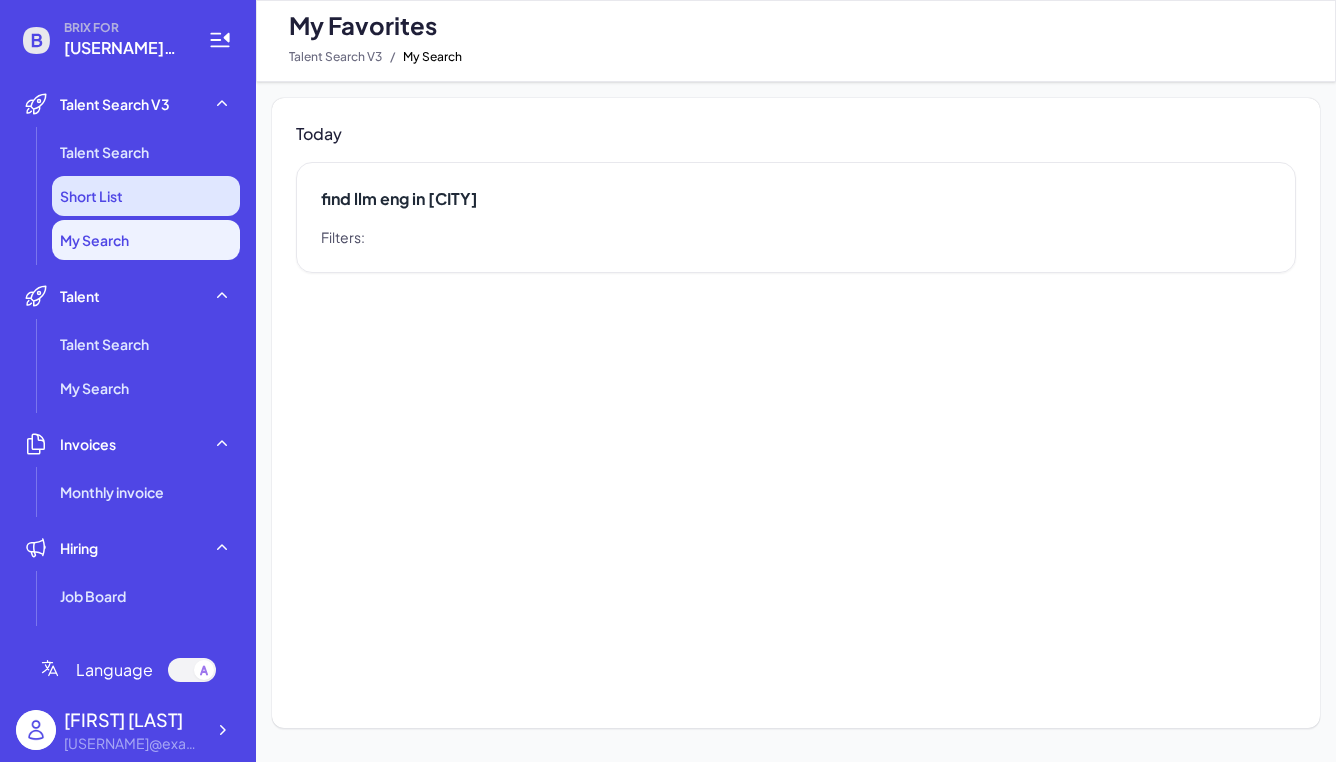 click on "Short List" at bounding box center (146, 196) 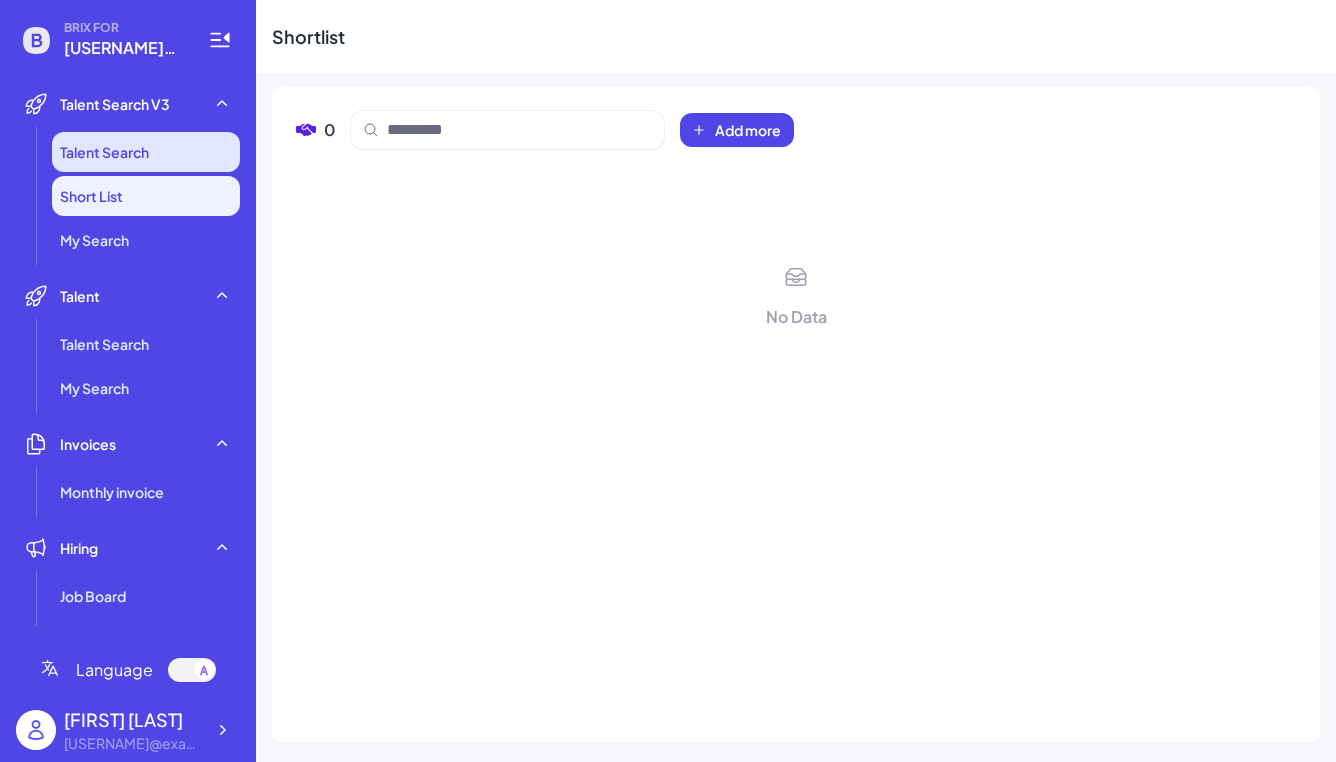 click on "Talent Search" at bounding box center [146, 152] 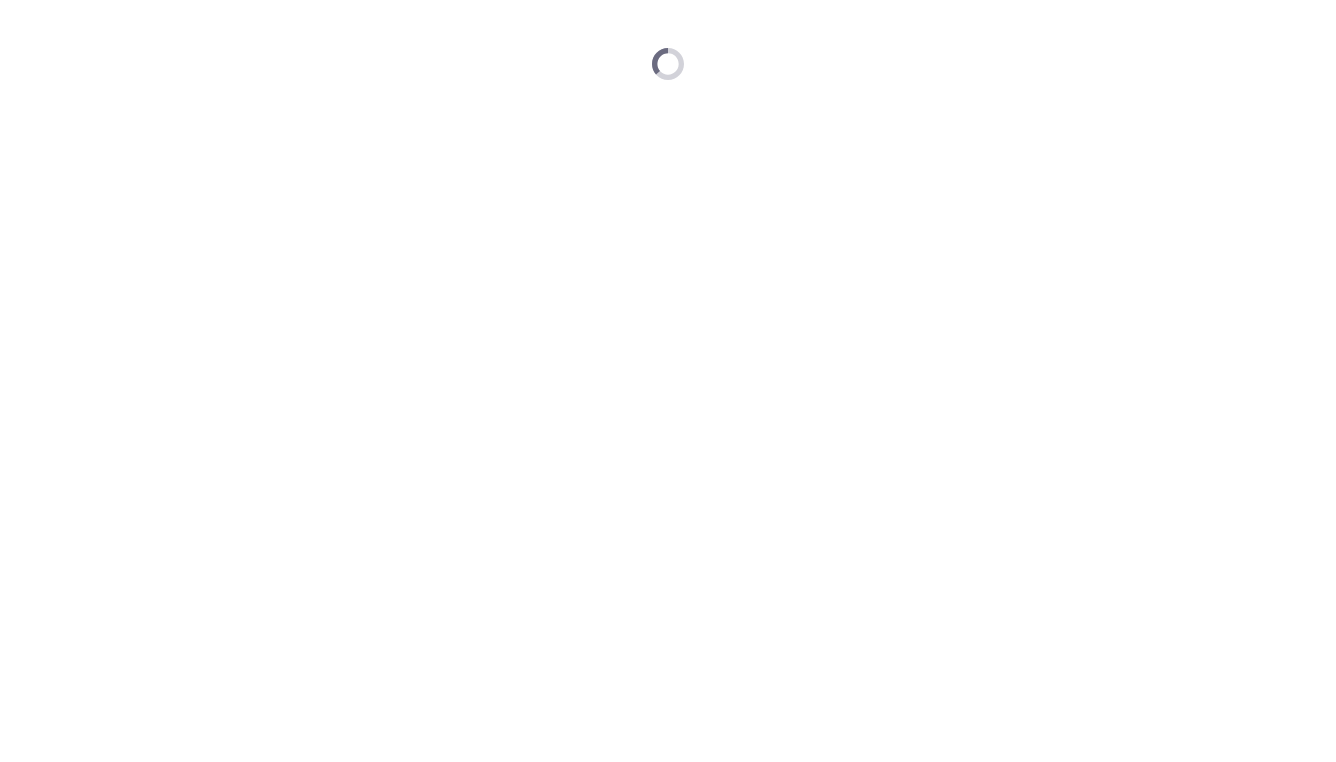 scroll, scrollTop: 0, scrollLeft: 0, axis: both 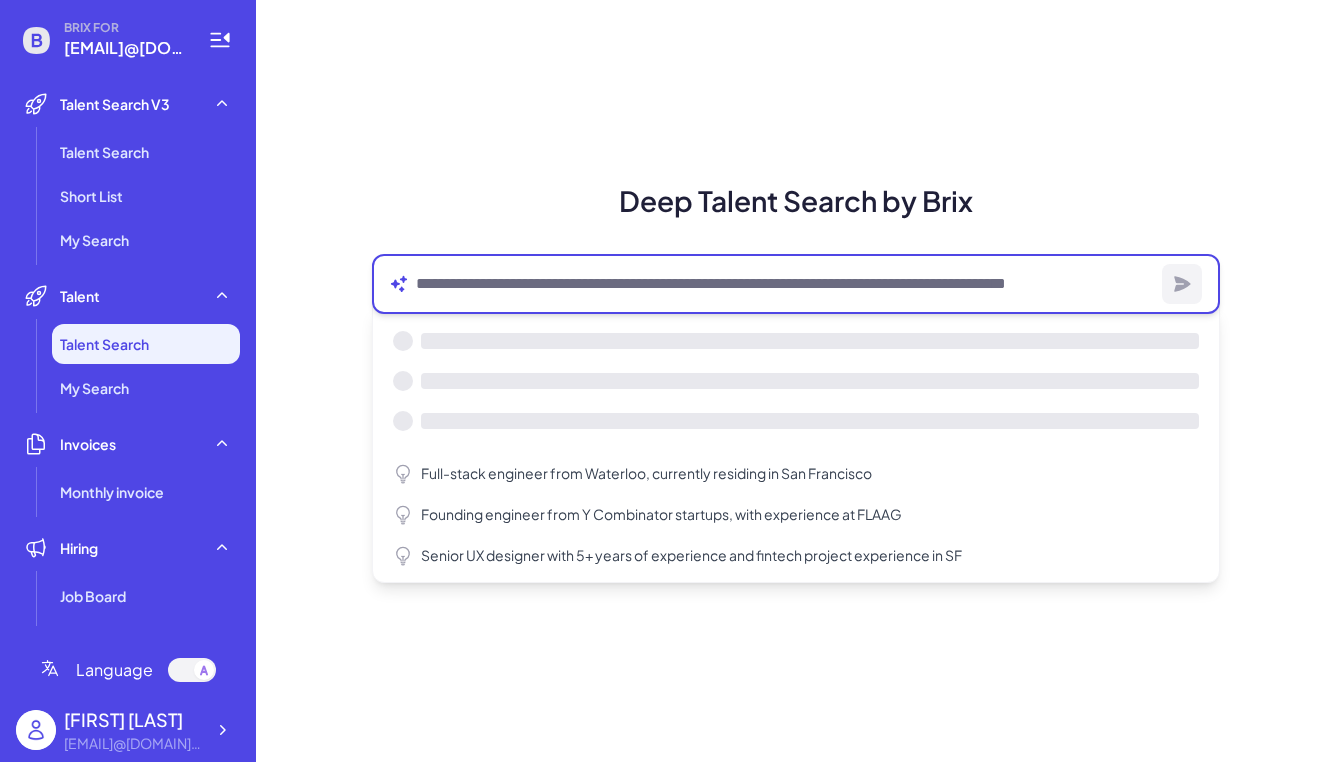 click at bounding box center [785, 284] 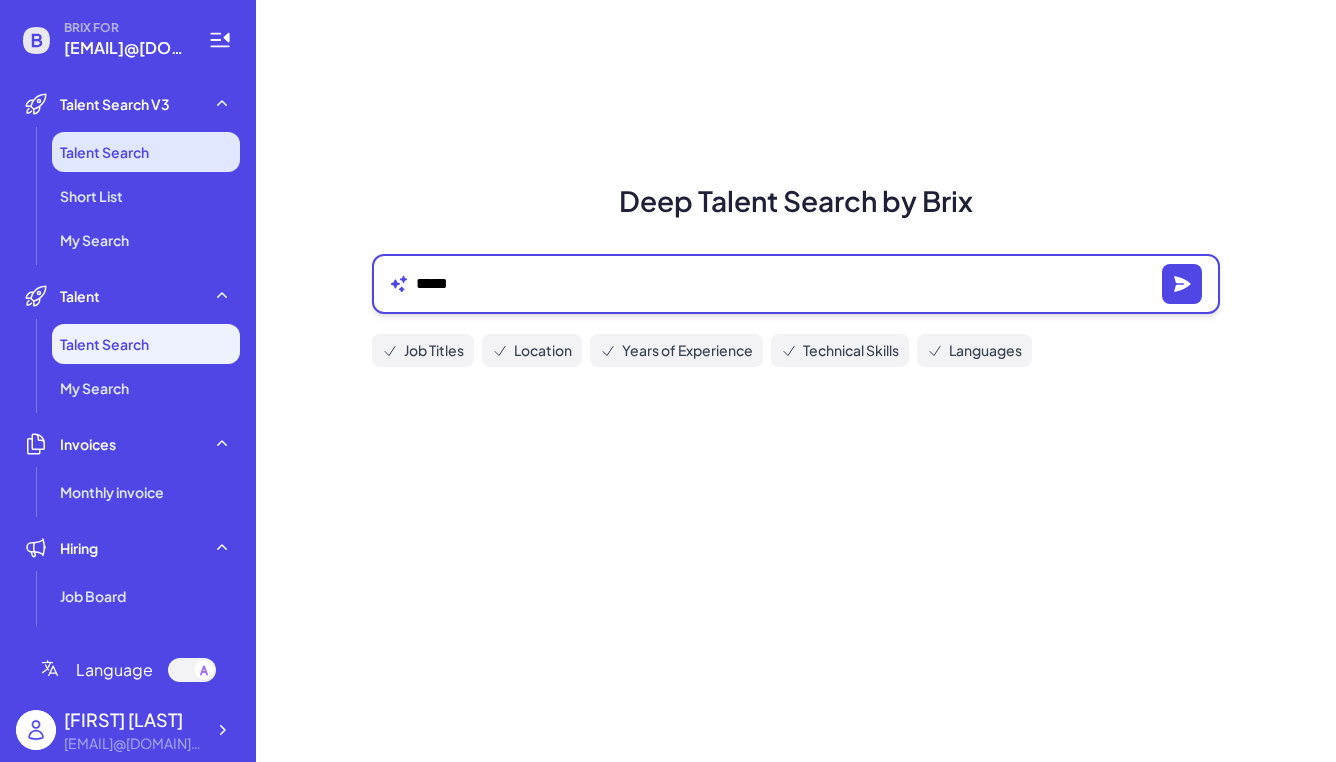 type on "****" 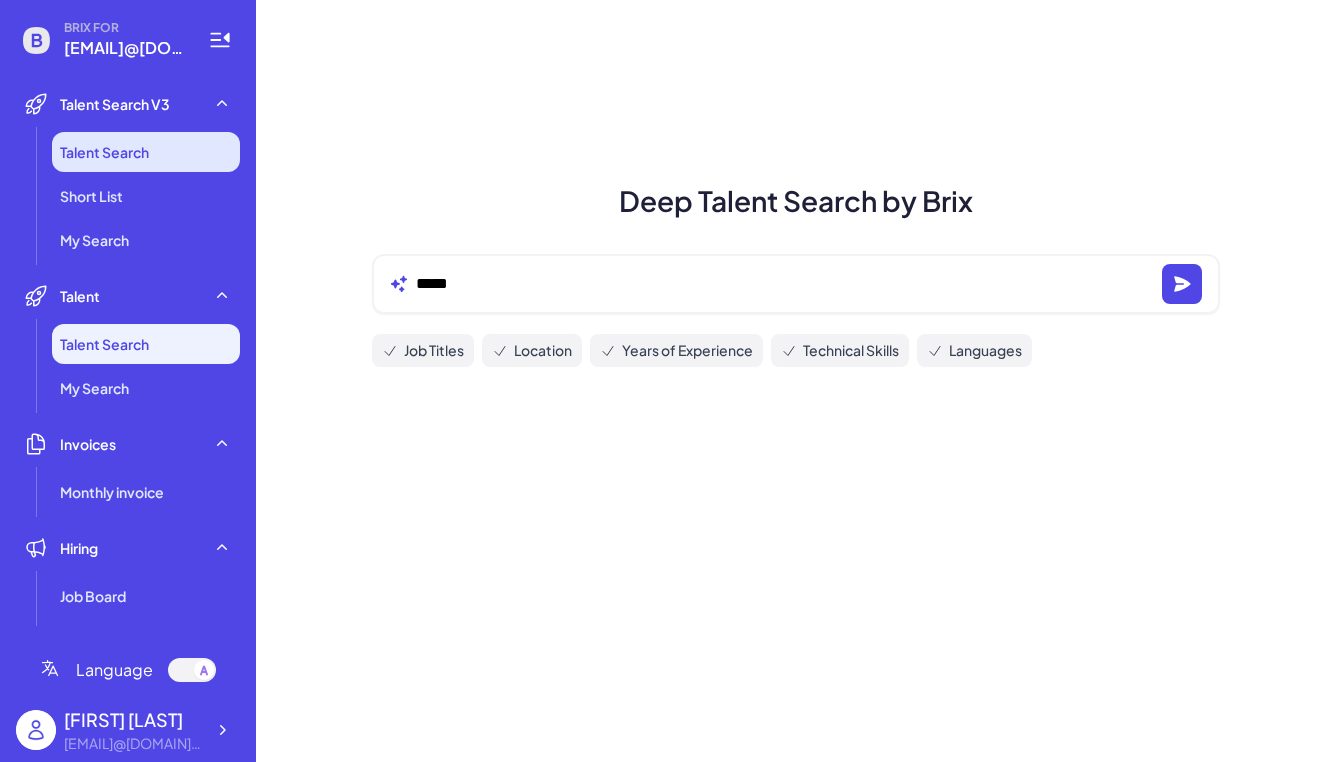 click on "Talent Search" at bounding box center (146, 152) 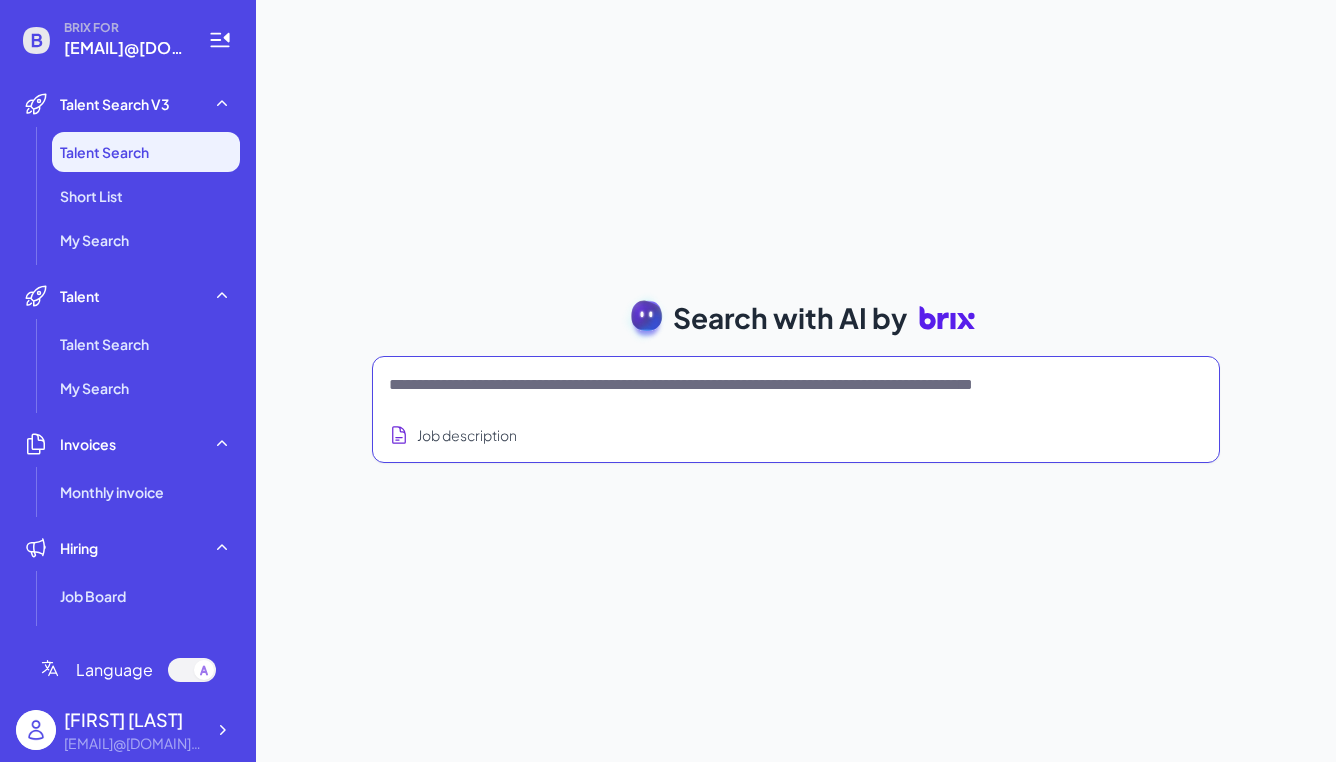 click at bounding box center [772, 385] 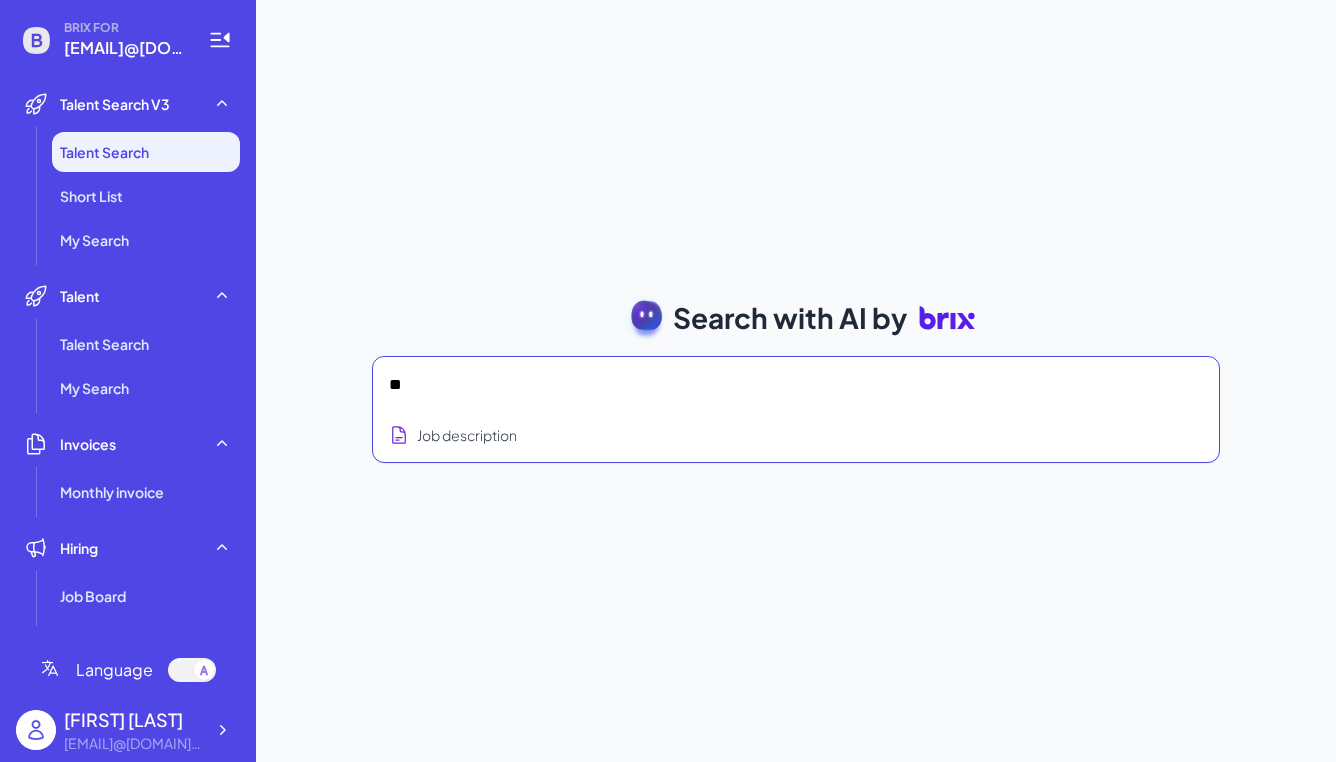 type on "*" 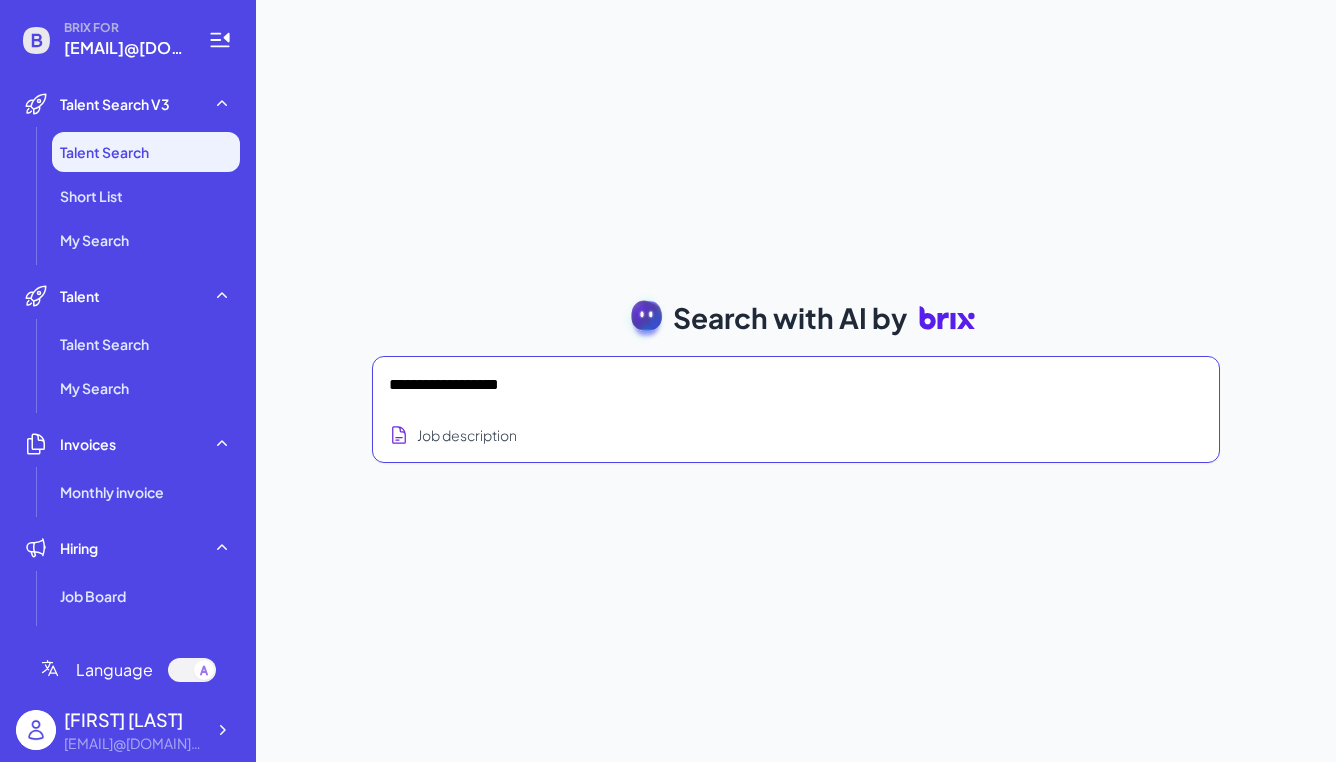 type on "**********" 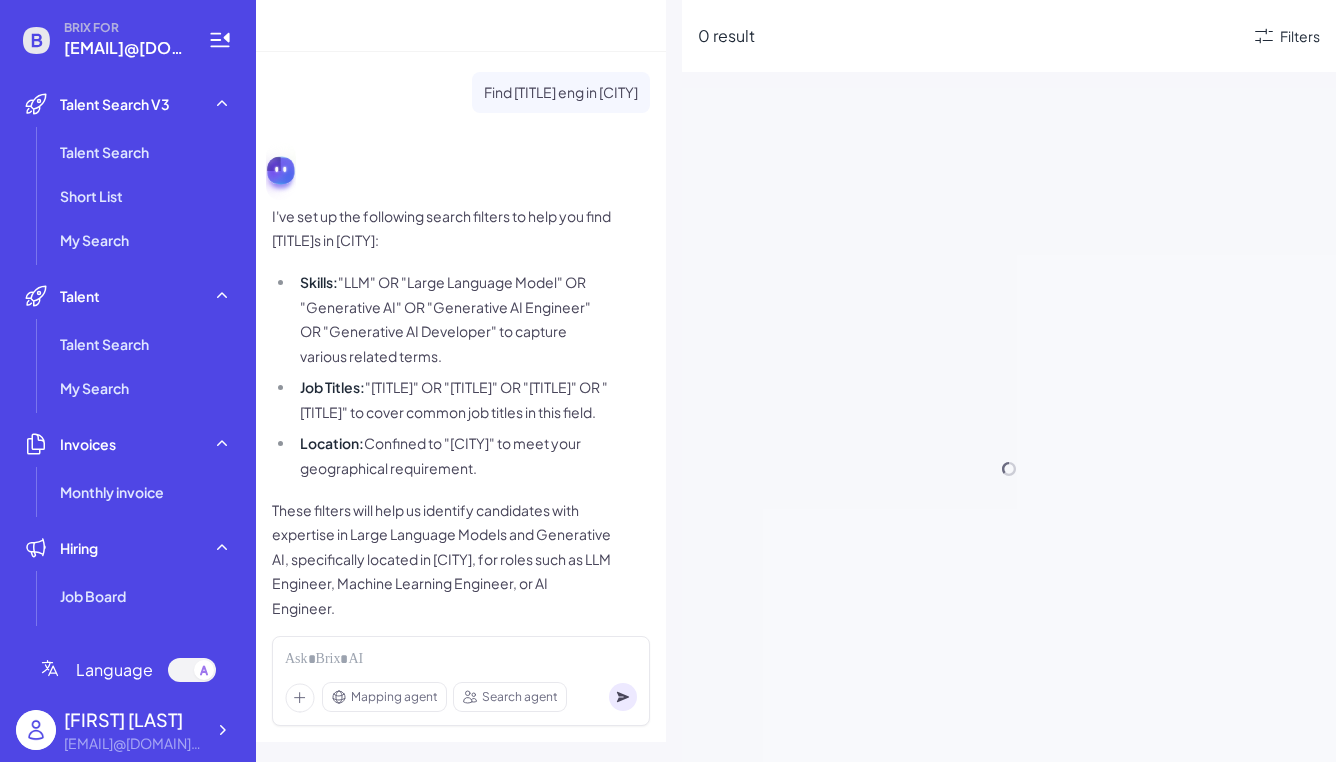 scroll, scrollTop: 85, scrollLeft: 0, axis: vertical 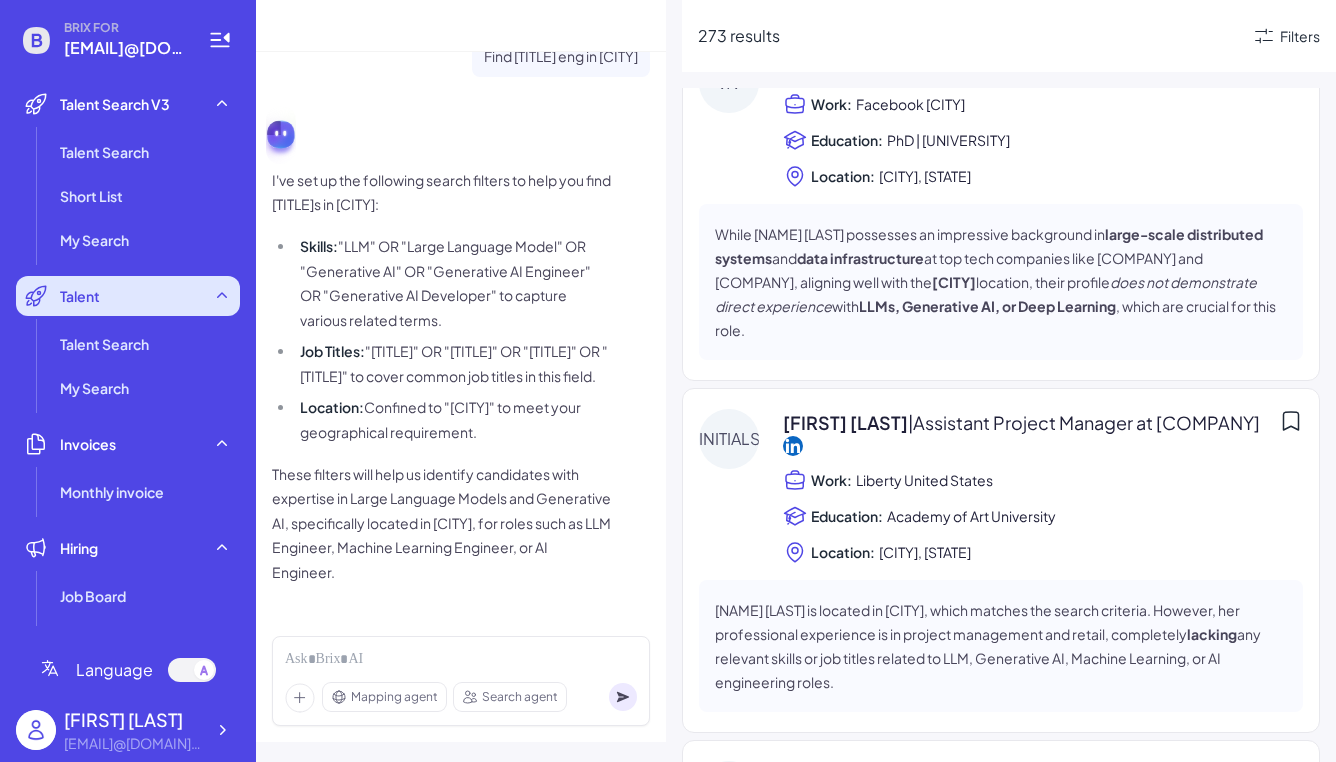 click on "Talent" at bounding box center (128, 296) 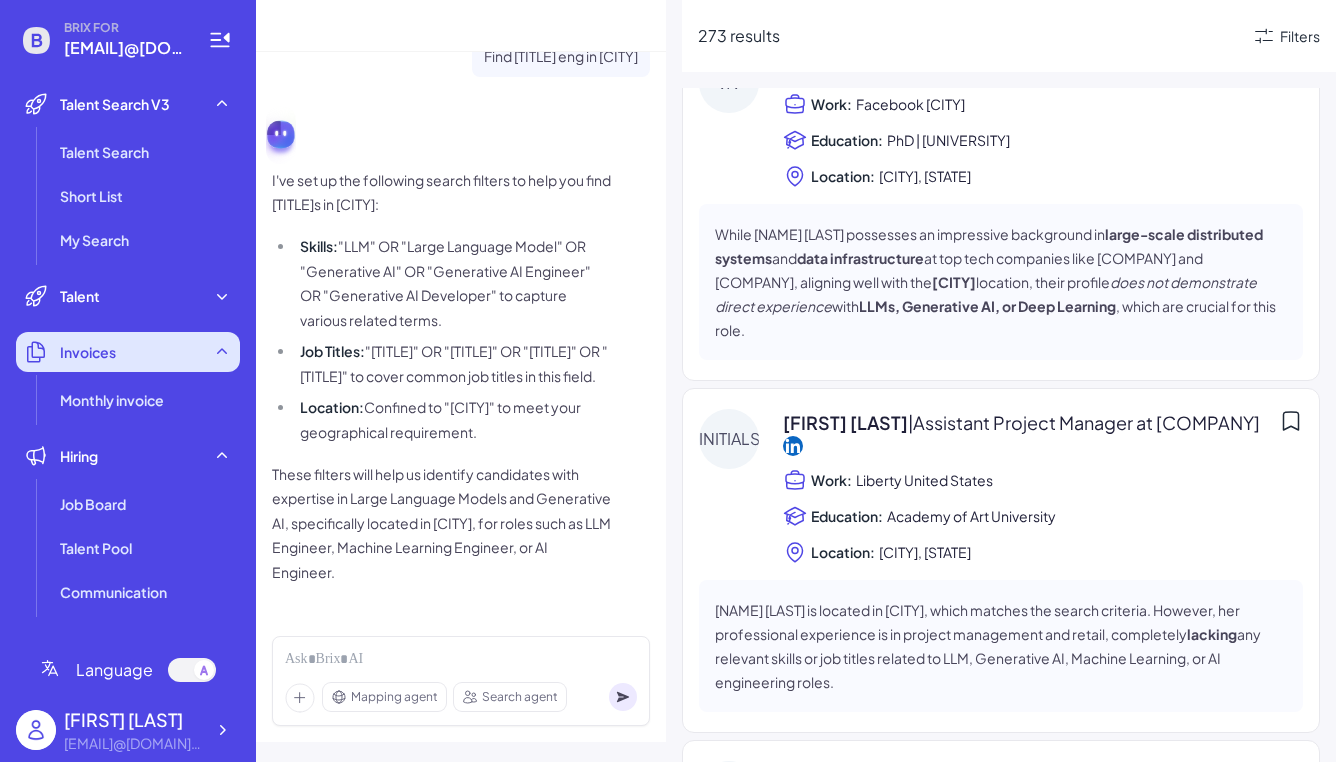 click on "Invoices" at bounding box center [128, 352] 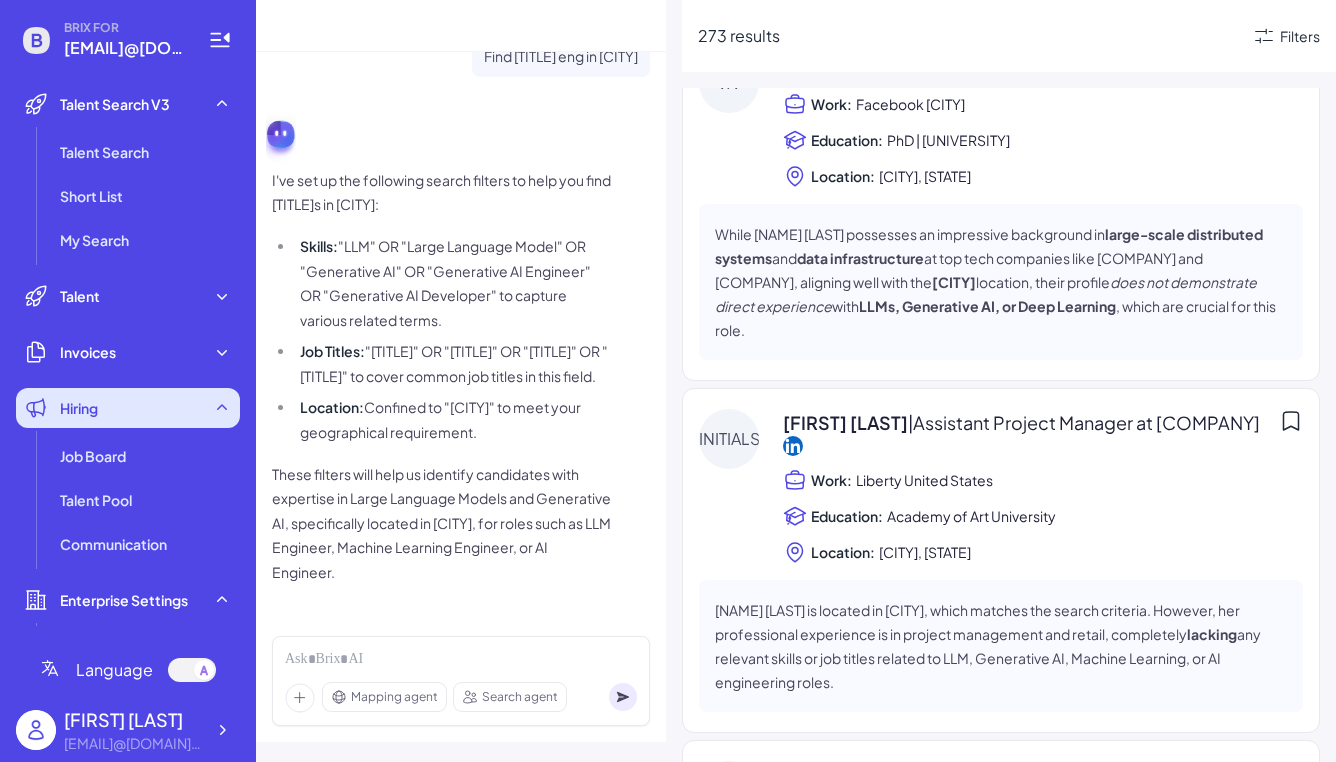 click on "Hiring" at bounding box center [128, 408] 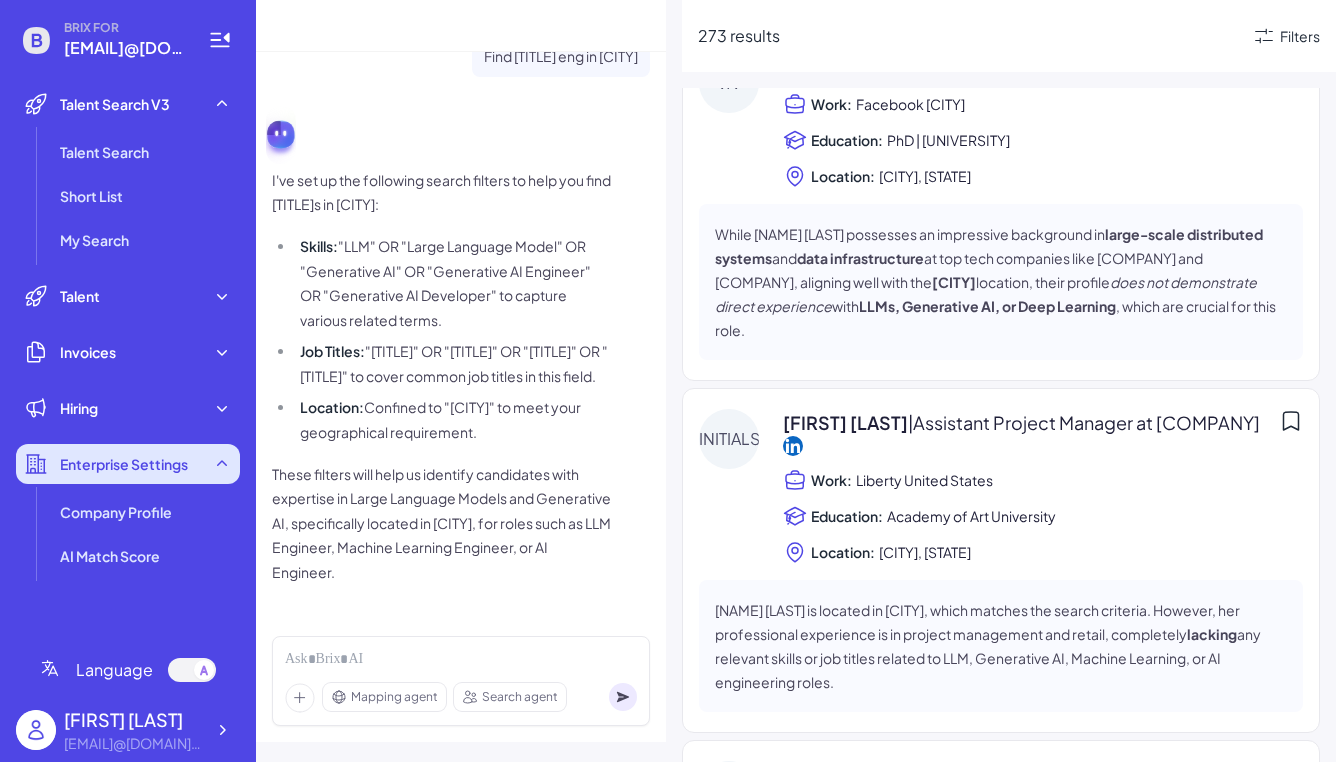 click on "Enterprise Settings" at bounding box center (128, 464) 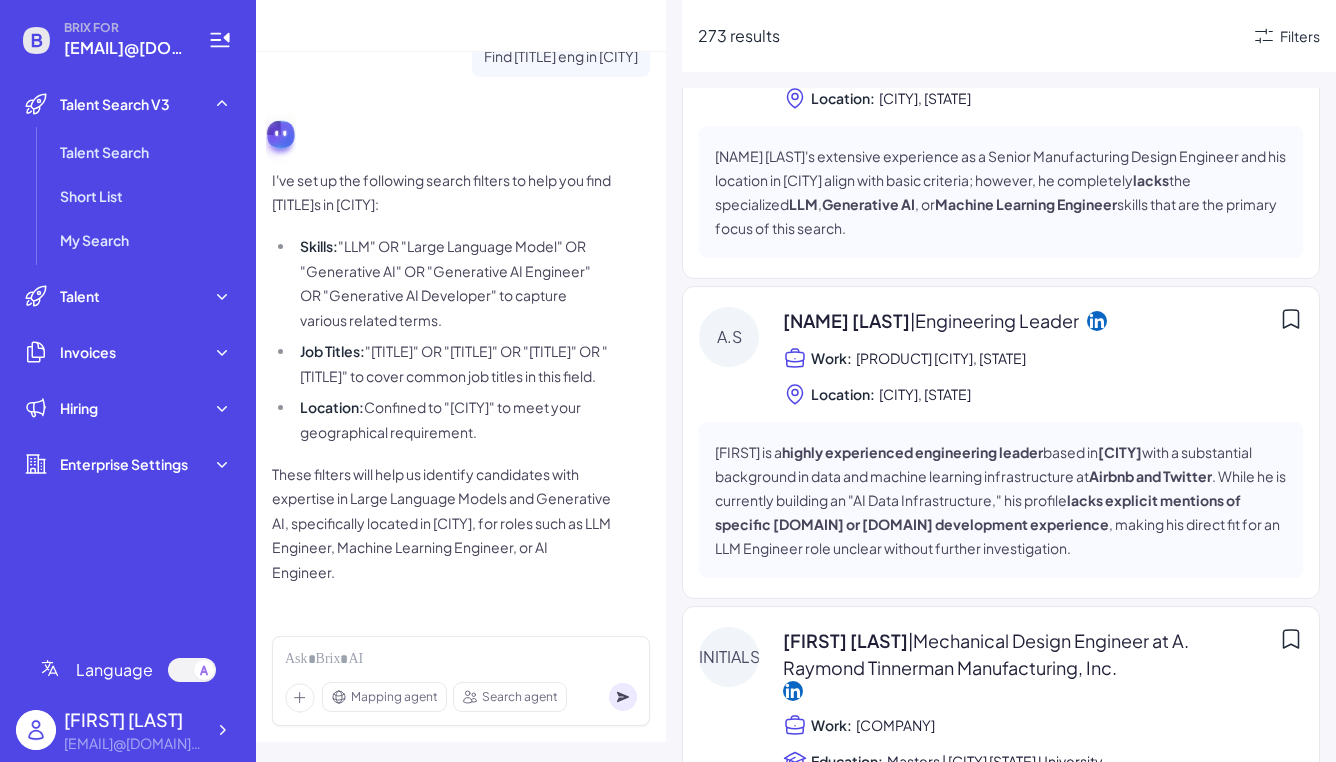 scroll, scrollTop: 13934, scrollLeft: 0, axis: vertical 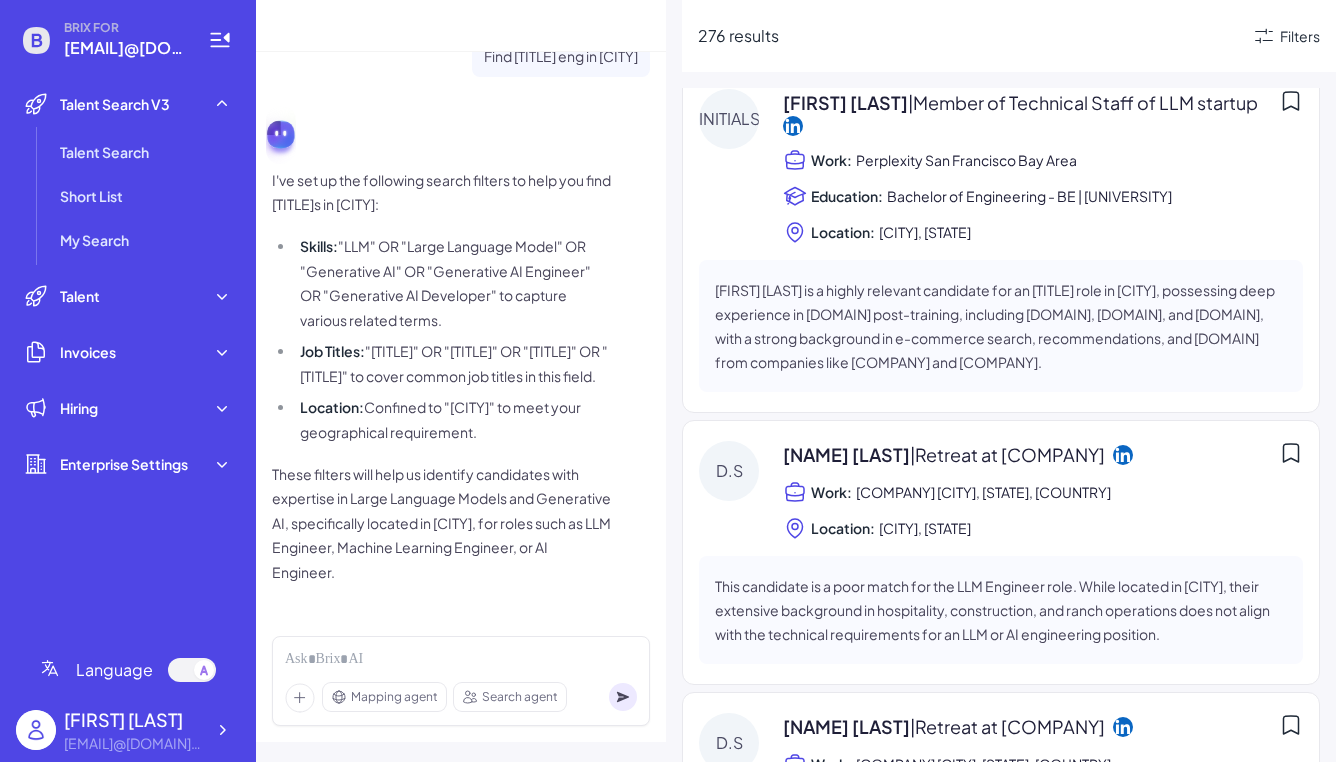 click on "276   results   Filters" at bounding box center [1009, 36] 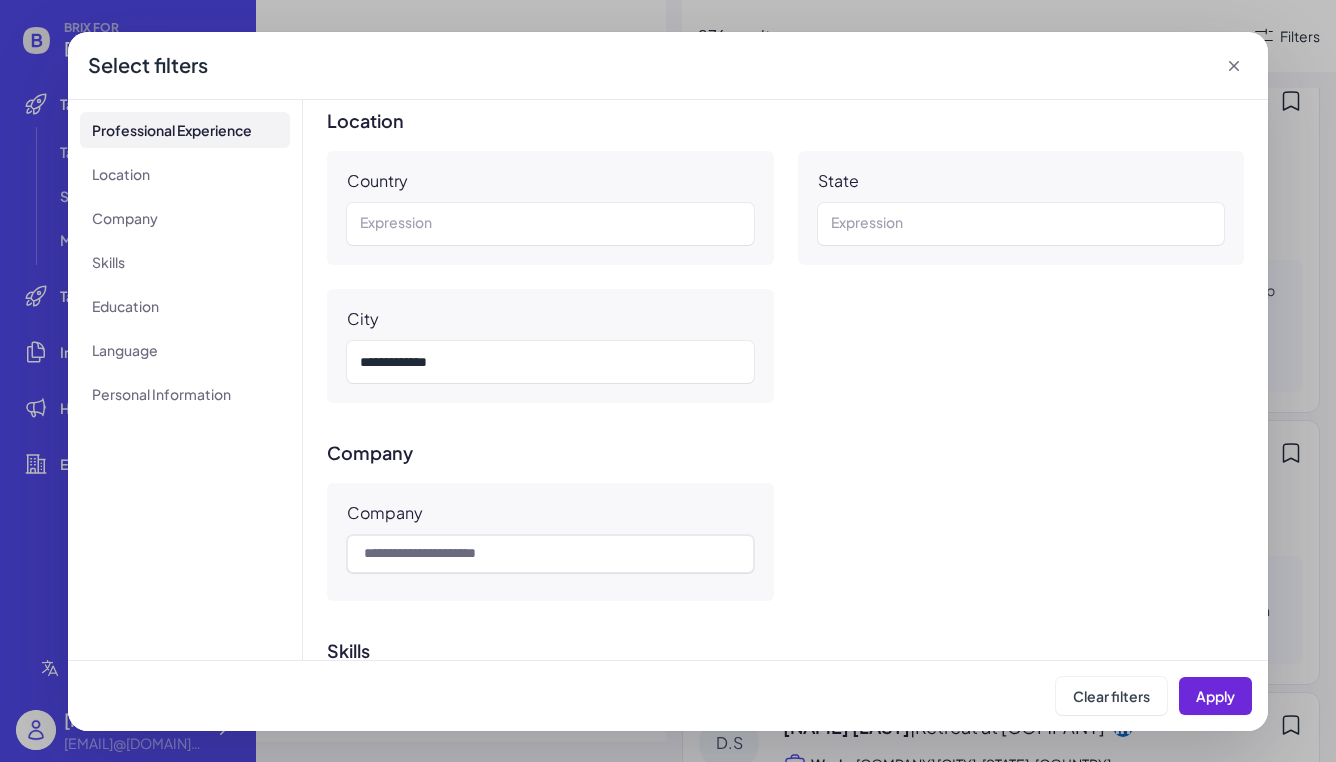 scroll, scrollTop: 400, scrollLeft: 0, axis: vertical 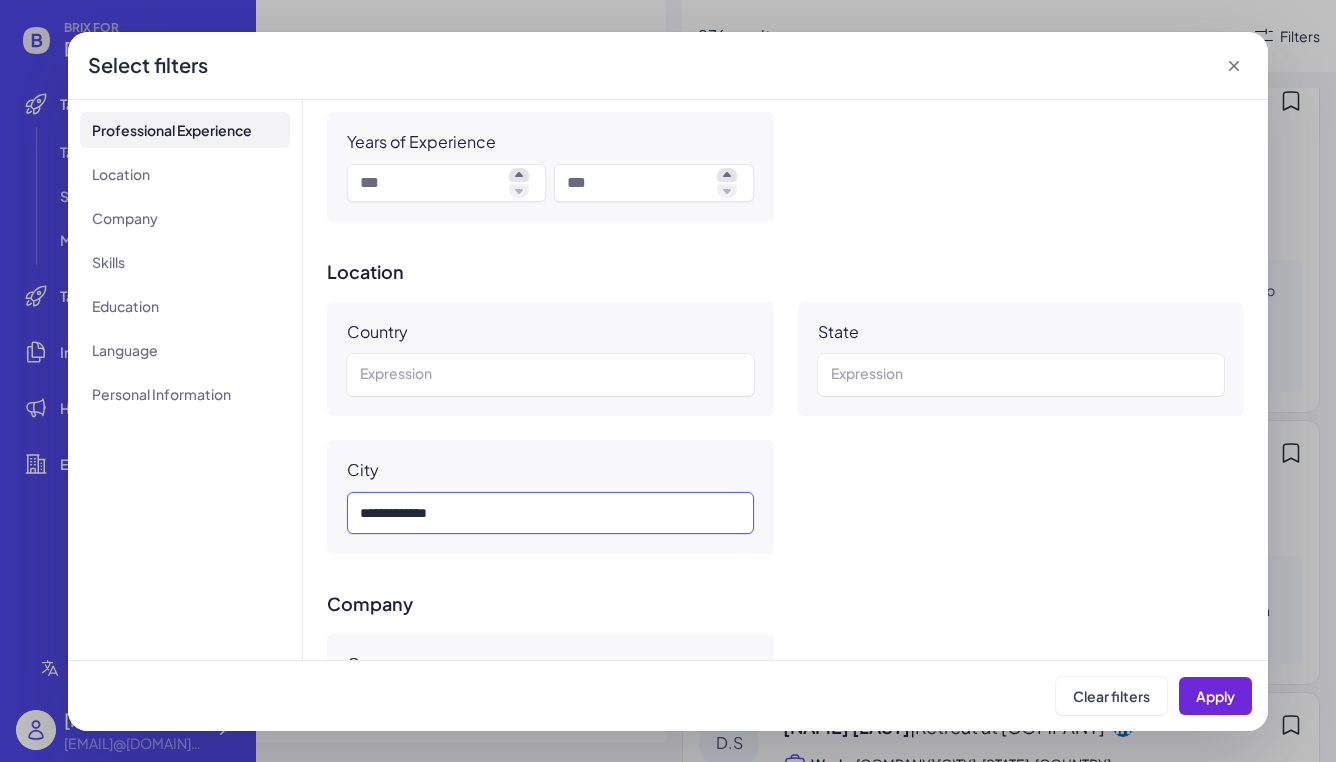 click on "***   *********" at bounding box center (550, 513) 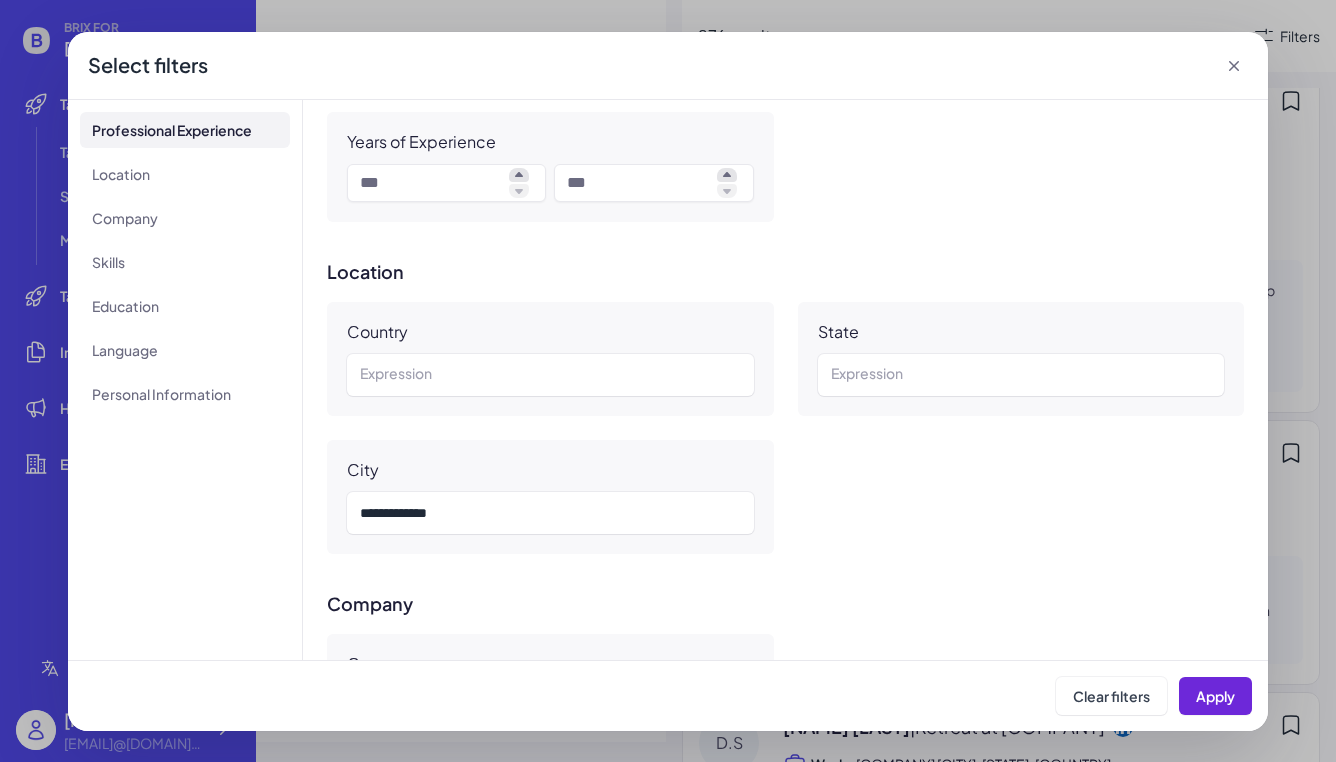 click on "[CITY] [STATE] [CITY] ***   *********" at bounding box center [785, 428] 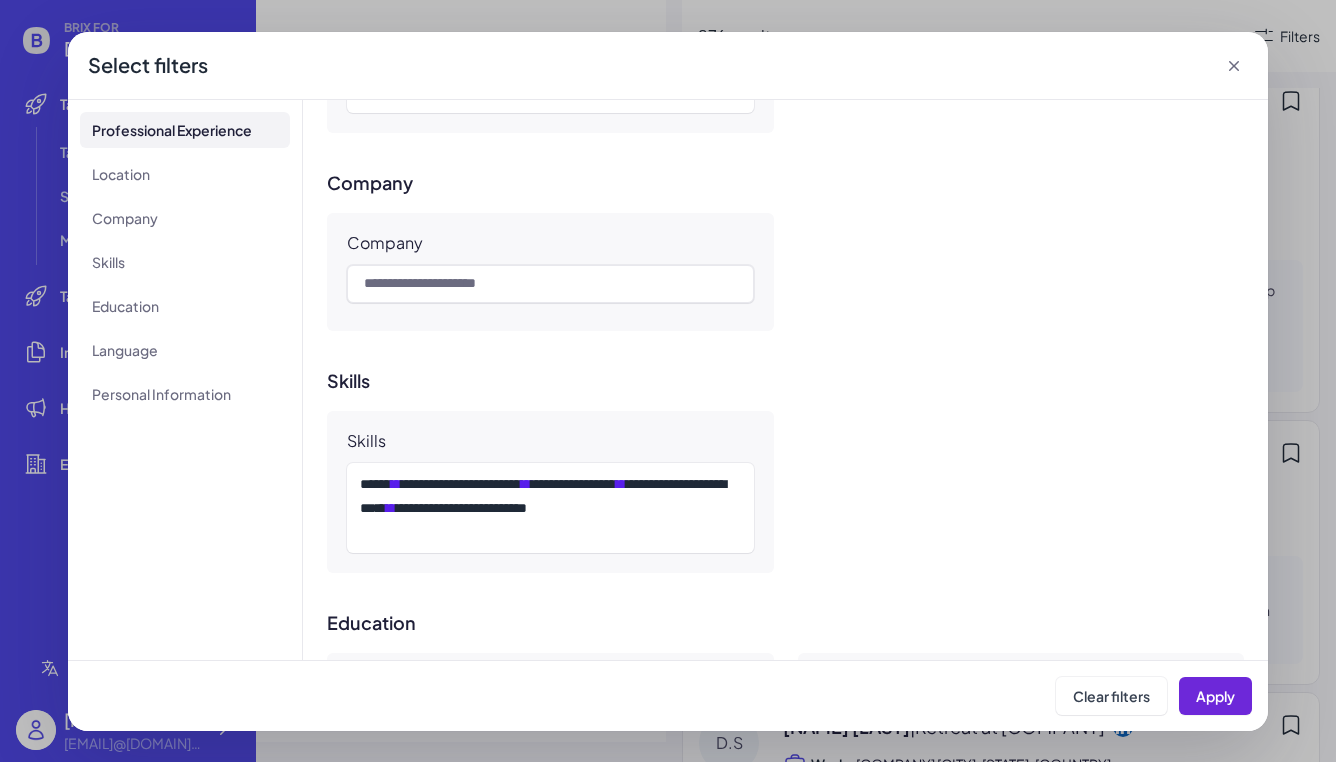 scroll, scrollTop: 704, scrollLeft: 0, axis: vertical 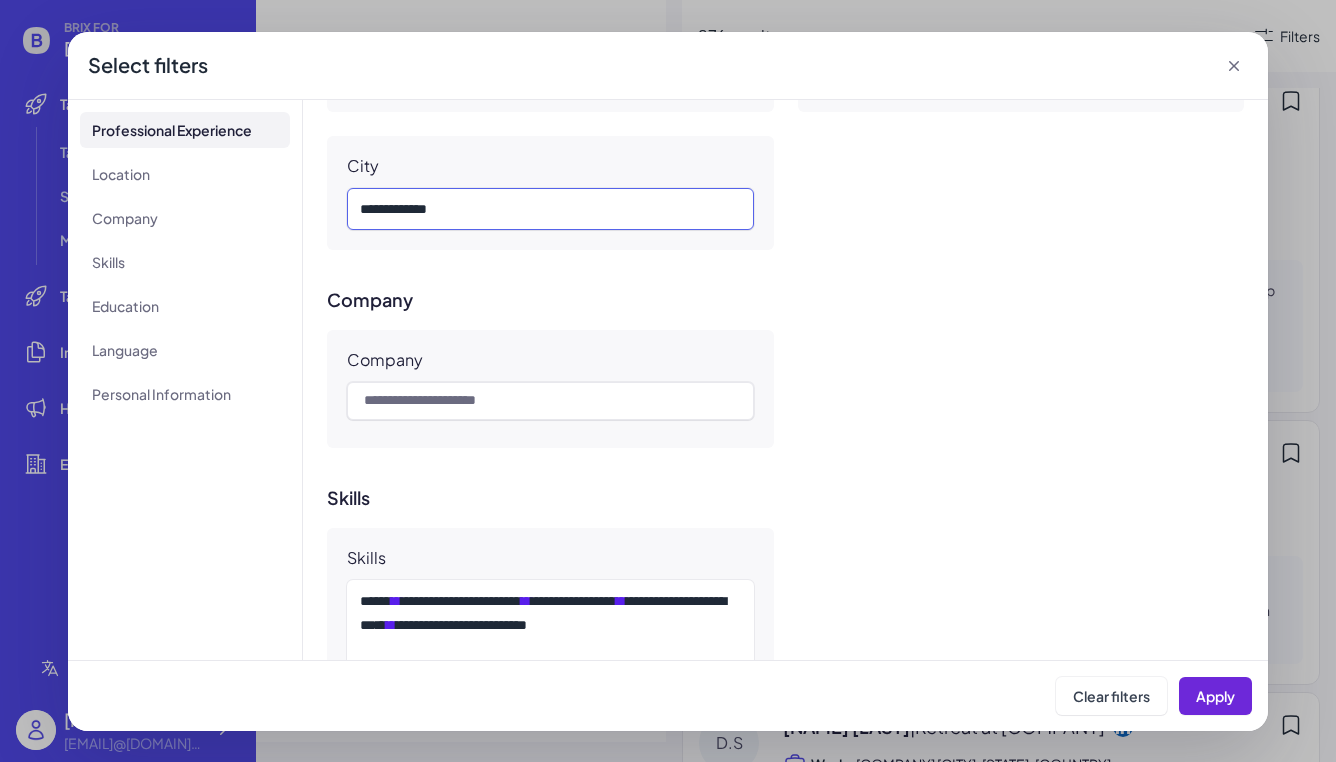 click on "***   *********" at bounding box center [550, 209] 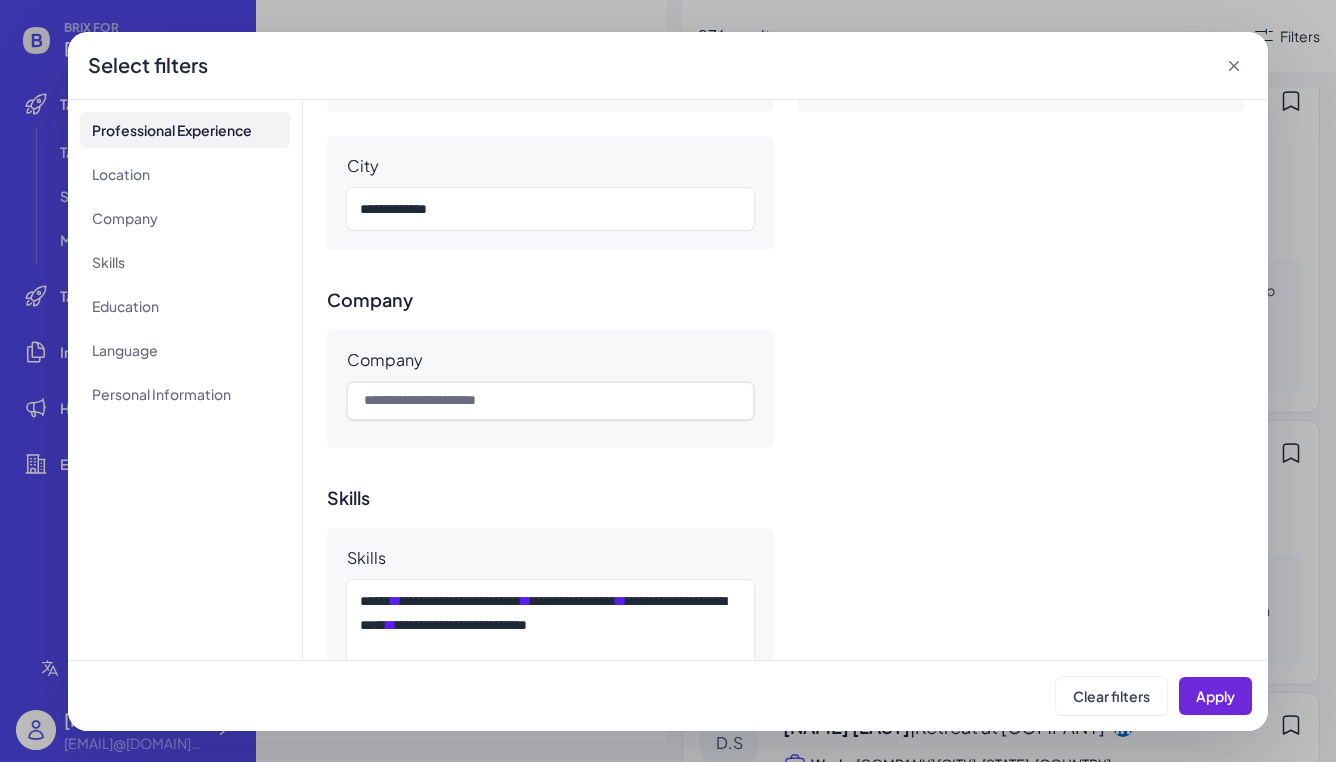 click on "**********" at bounding box center [785, 380] 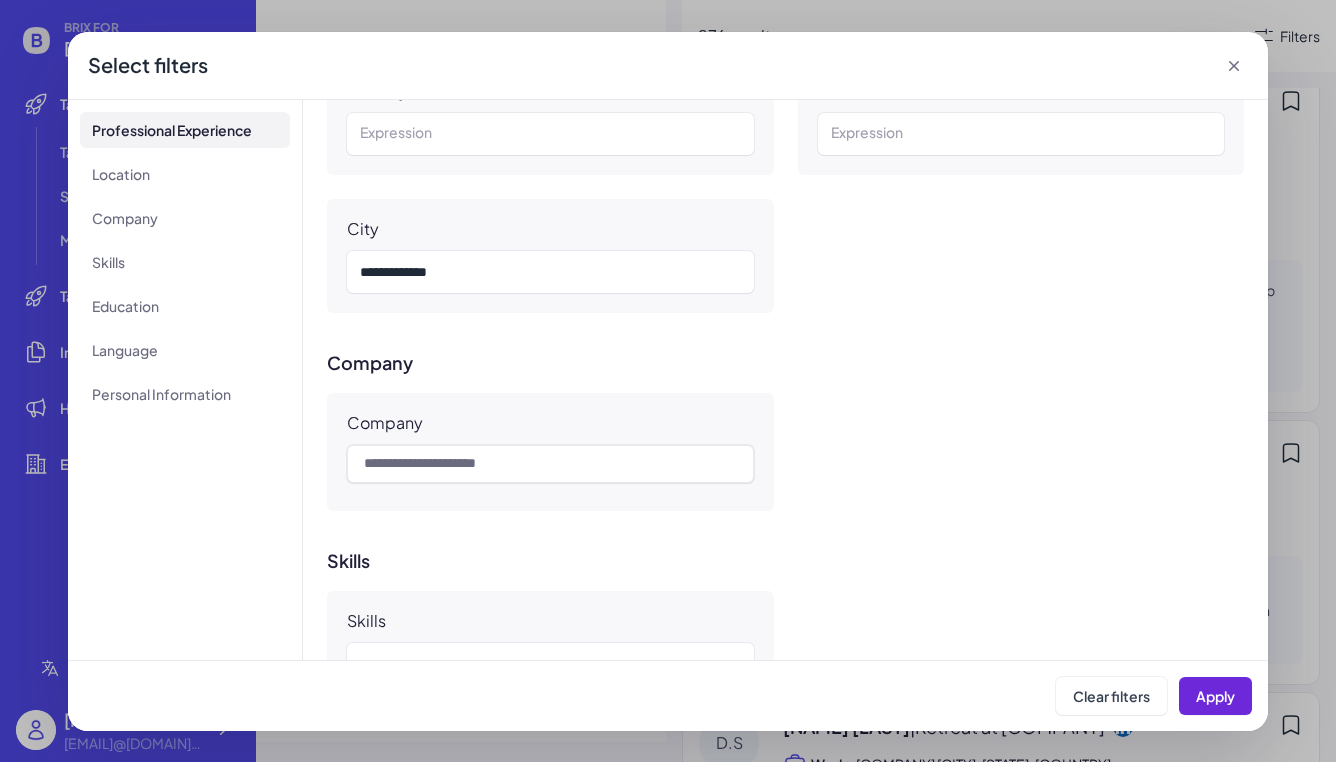 scroll, scrollTop: 649, scrollLeft: 0, axis: vertical 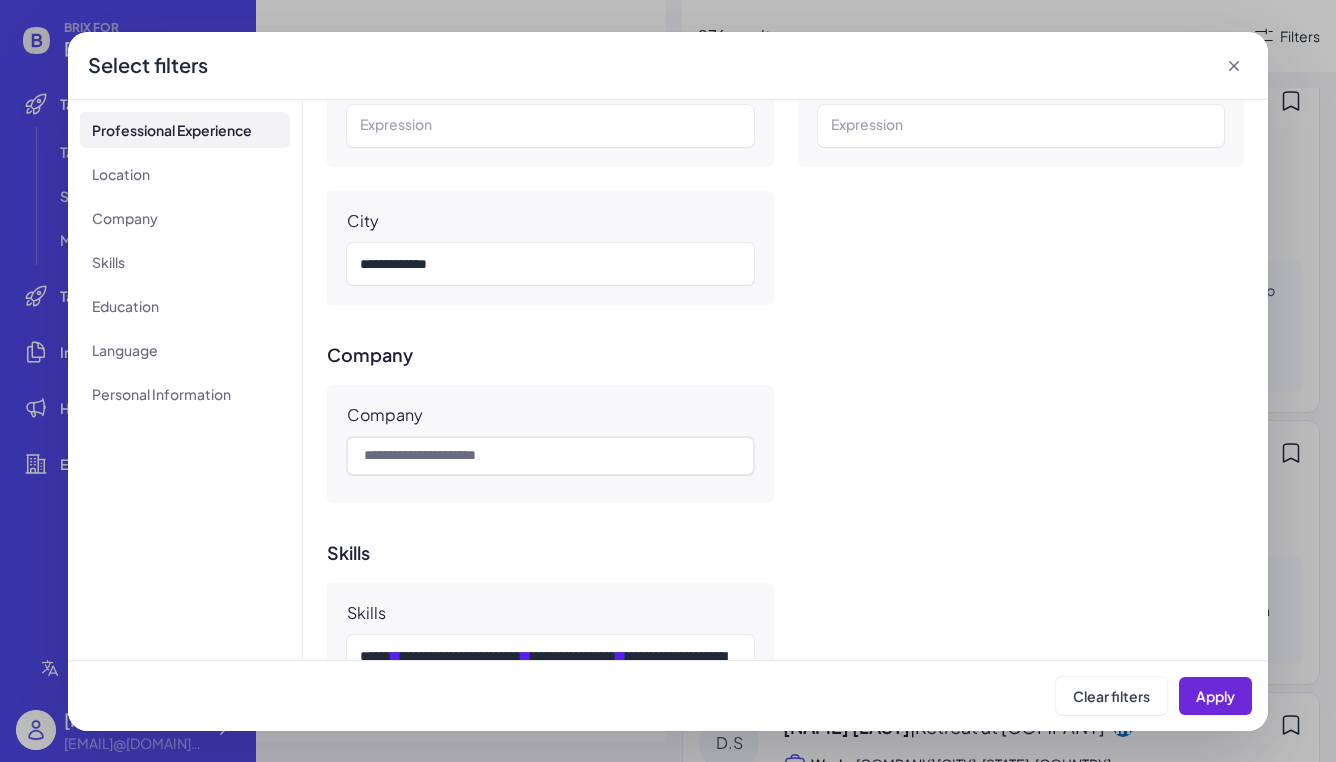 click 